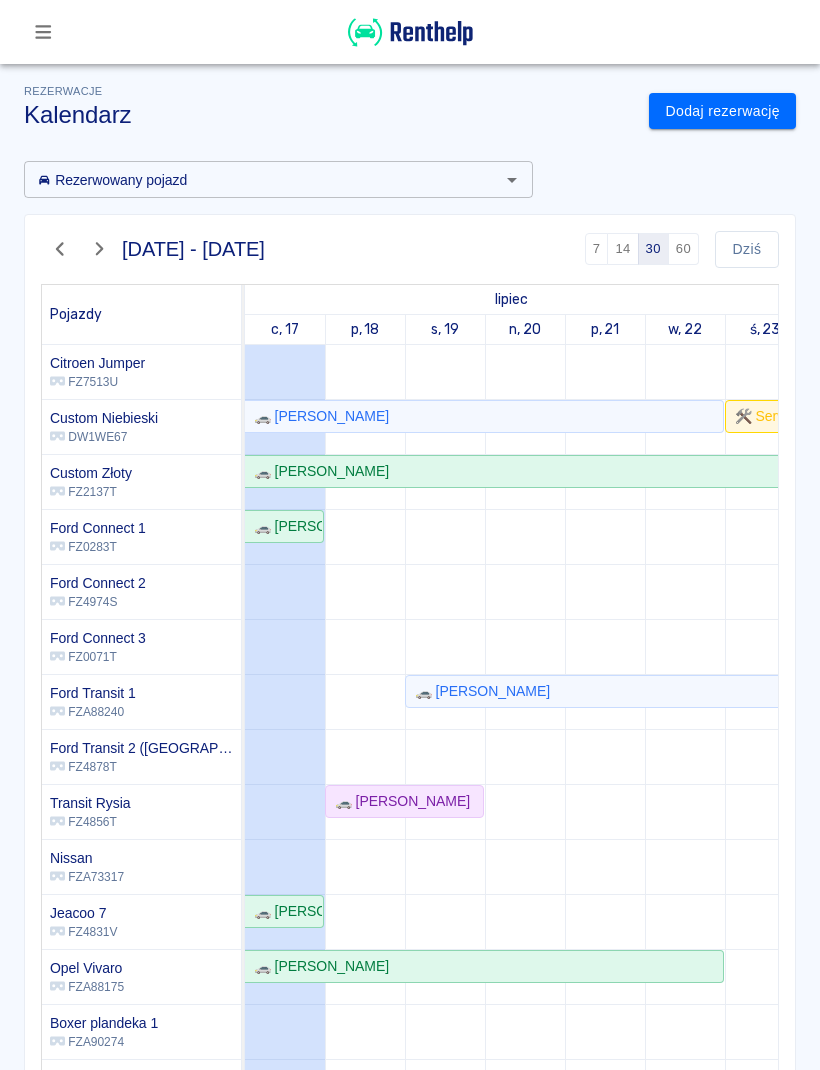 scroll, scrollTop: 1, scrollLeft: 0, axis: vertical 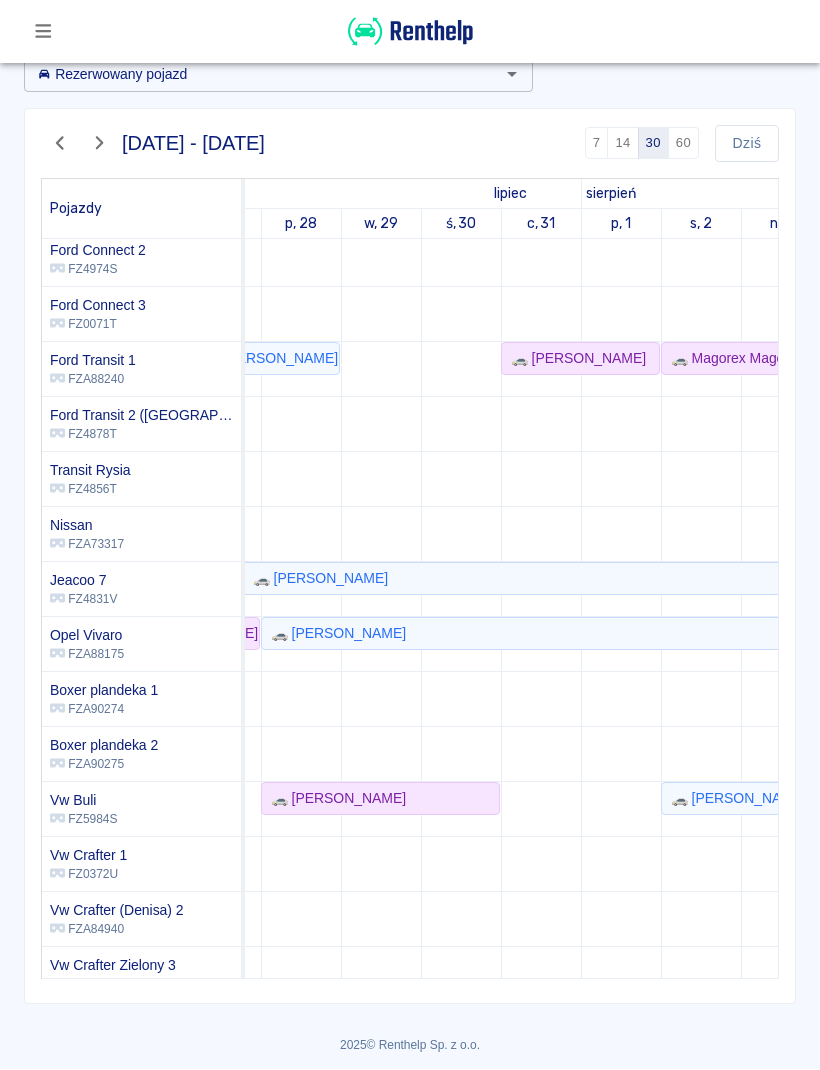 click on "Dziś" at bounding box center (747, 144) 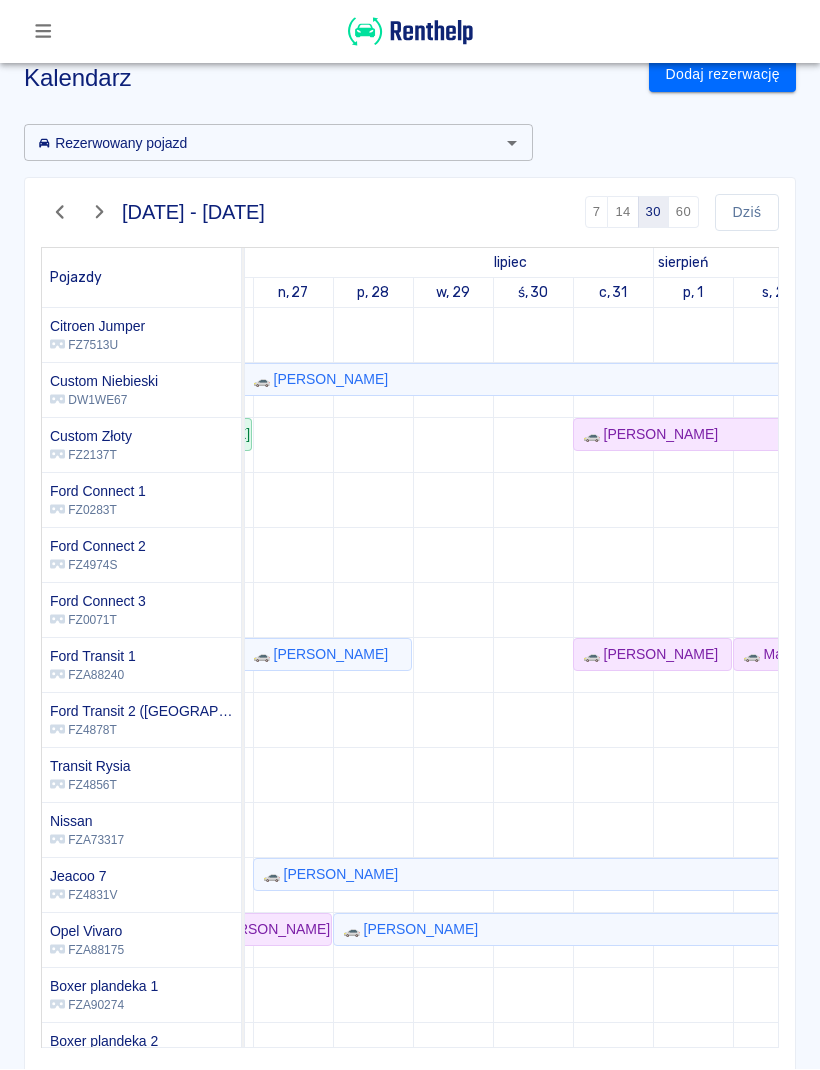 click on "[DATE] - [DATE] 7 14 30 60 [DATE] Pojazdy lipiec sierpień c, 17 p, 18 s, 19 n, 20 p, 21 w, 22 ś, 23 c, 24 p, 25 s, 26 n, 27 p, 28 w, 29 ś, 30 c, 31 p, 1 s, 2 n, 3 p, 4 w, 5 ś, 6 c, 7 p, 8 s, 9 n, 10 p, 11 w, 12 ś, 13 c, 14 p, 15 Citroen Jumper    FZ7513U Custom Niebieski   DW1WE67 Custom Złoty    FZ2137T Ford Connect 1   FZ0283T Ford Connect 2   FZ4974S Ford Connect 3   FZ0071T Ford Transit 1   FZA88240 Ford Transit 2 (Niemcy)   FZ4878T Transit Rysia   FZ4856T Nissan   FZA73317 Jeacoo 7   FZ4831V Opel Vivaro   FZA88175 Boxer plandeka 1   FZA90274 Boxer plandeka 2   FZA90275 Vw Buli   FZ5984S Vw Crafter 1   FZ0372U Vw Crafter (Denisa) 2   FZA84940 Vw Crafter Zielony 3   FZ5397V 🚗 [PERSON_NAME] 🛠️ Serwis 🚗 [PERSON_NAME] 🚗 [PERSON_NAME] 🚗 [PERSON_NAME]  🚗 [PERSON_NAME] 🚗 [PERSON_NAME] 🚗 [PERSON_NAME] 🚗 [PERSON_NAME] 🚗 [PERSON_NAME] 🚗 Magorex Magorex 🚗 [PERSON_NAME] 🚗 [PERSON_NAME] 🚗 [PERSON_NAME] 🚗 [PERSON_NAME] 🚗 [PERSON_NAME]" at bounding box center (410, 626) 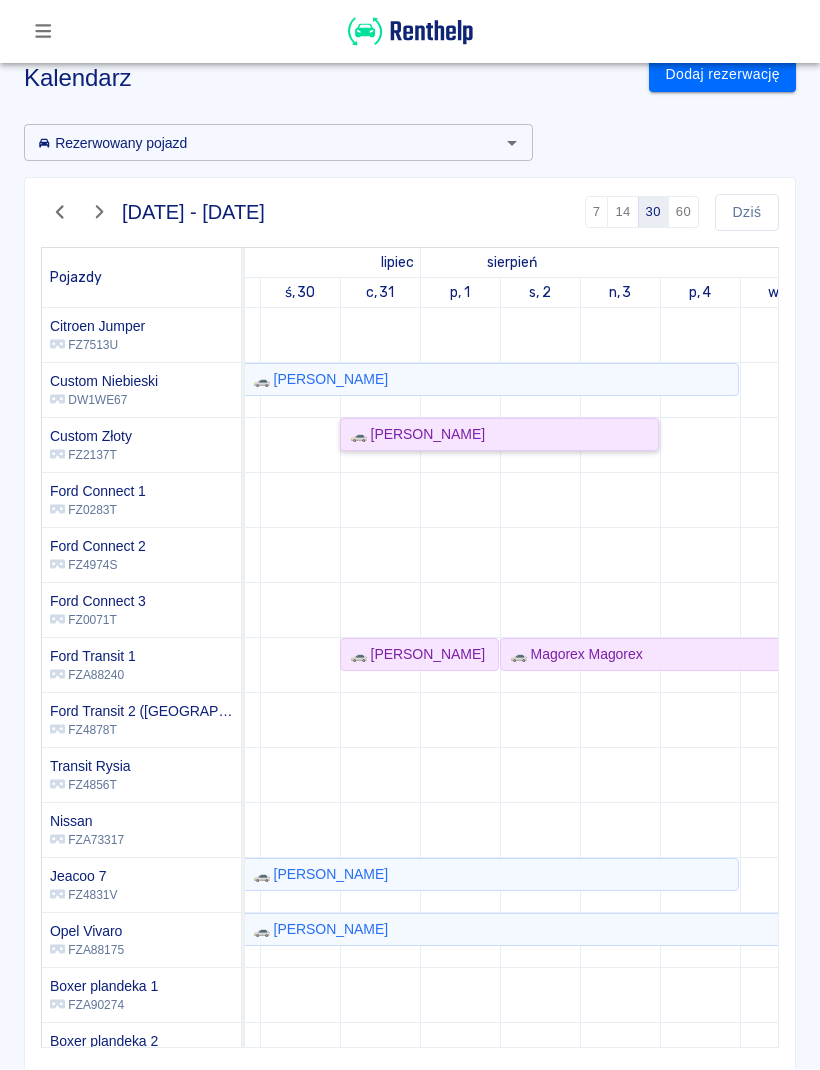 click on "🚗 [PERSON_NAME]" at bounding box center (499, 435) 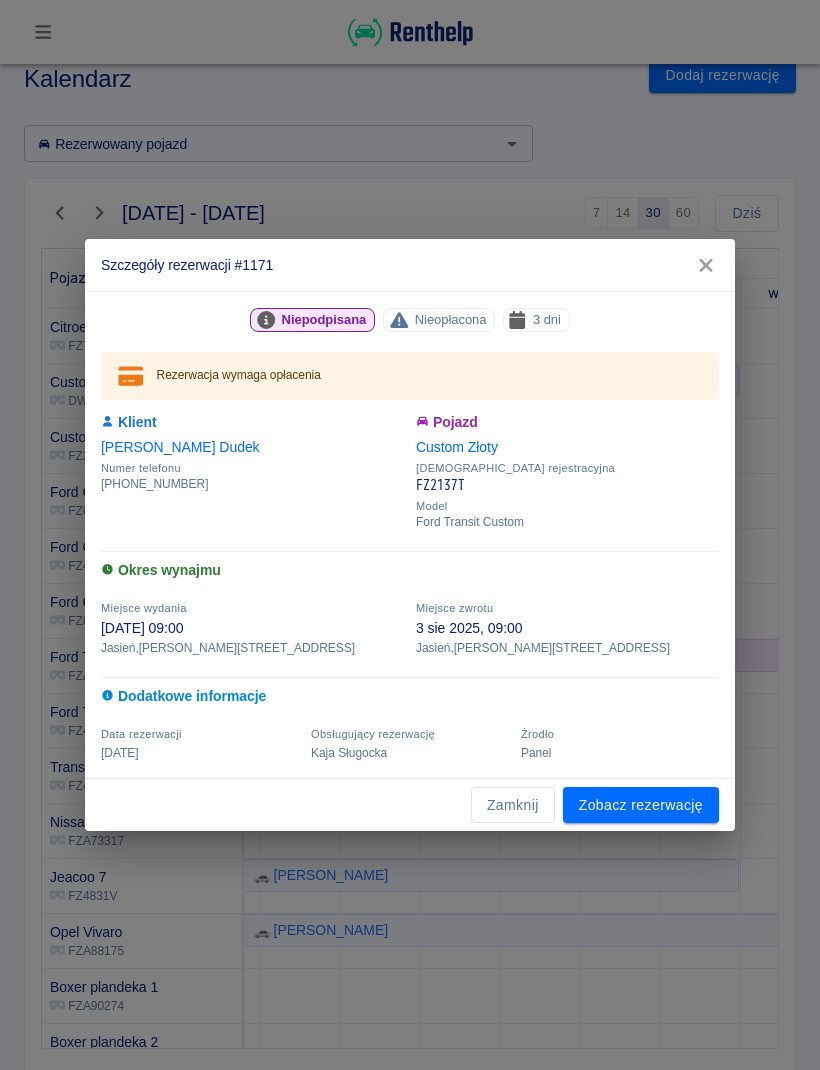 click on "Zamknij" at bounding box center [513, 805] 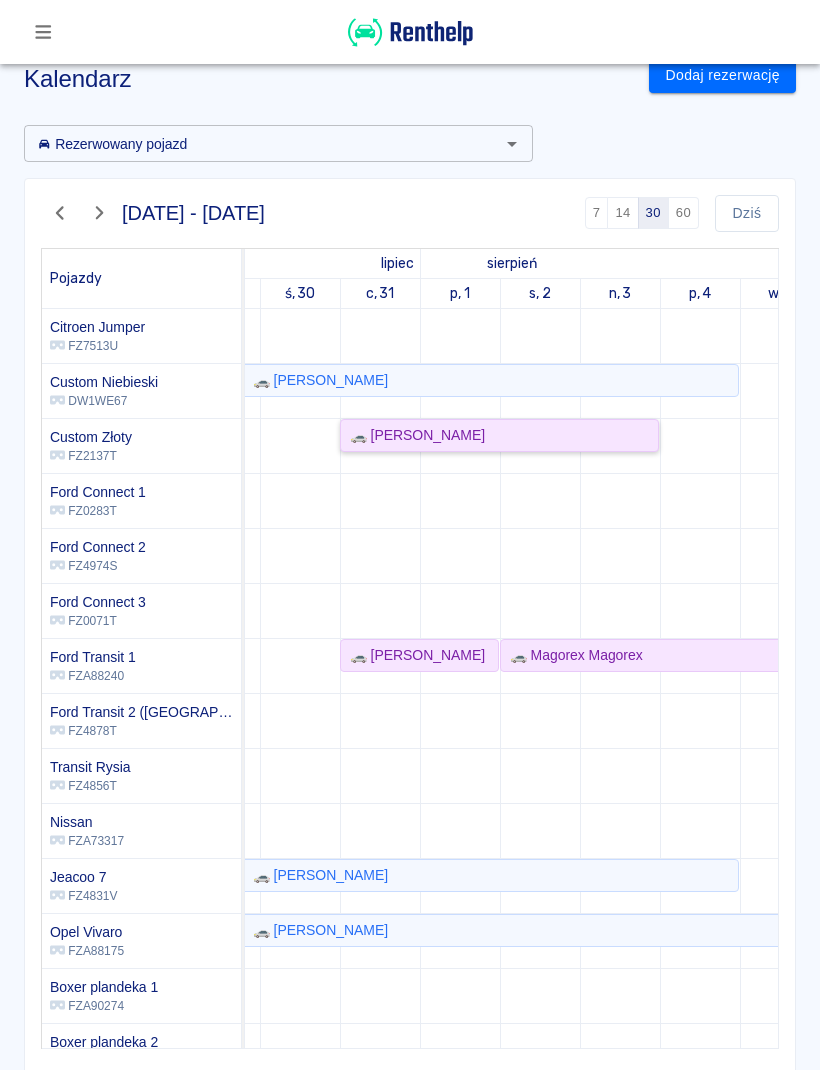 click on "🚗 [PERSON_NAME]" at bounding box center [499, 435] 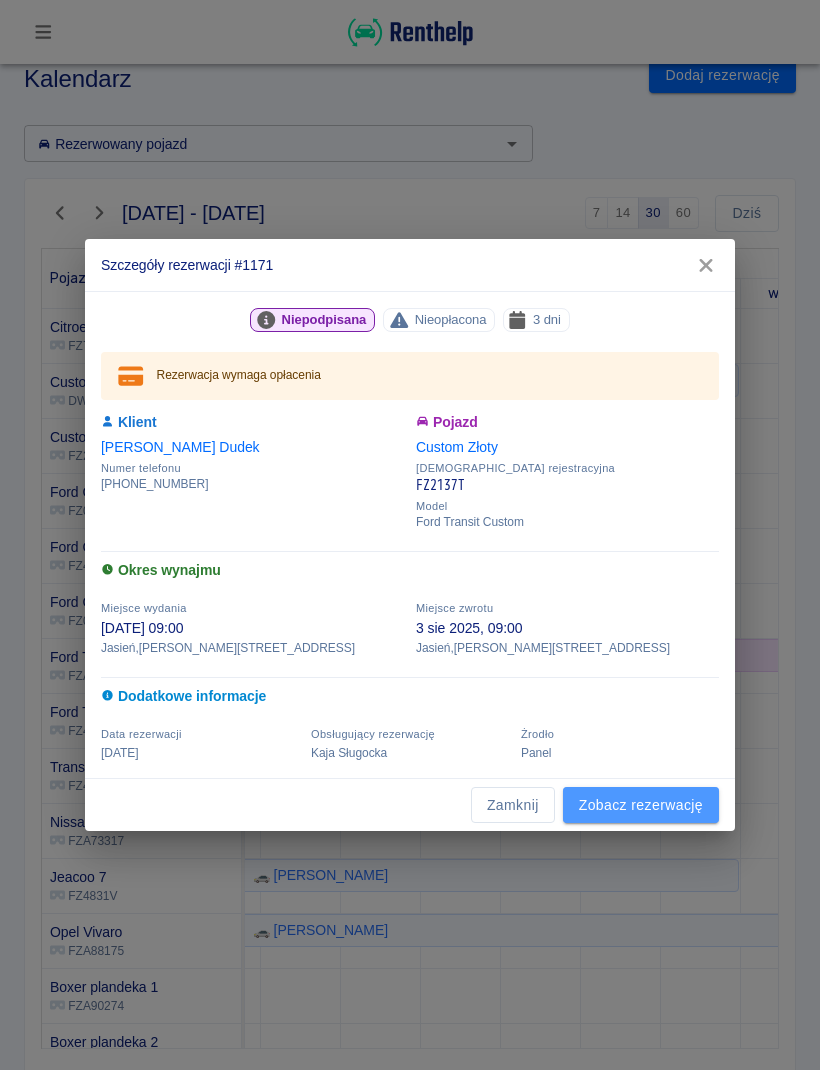 click on "Zobacz rezerwację" at bounding box center [641, 805] 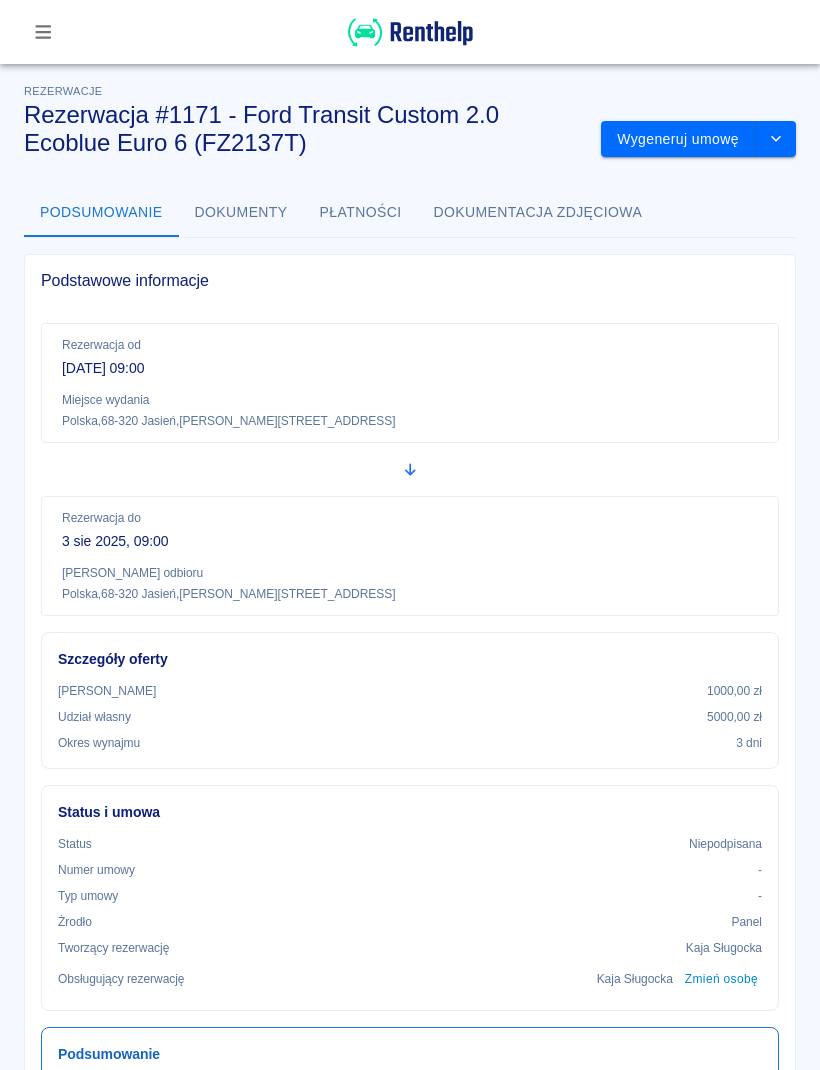 click at bounding box center (776, 139) 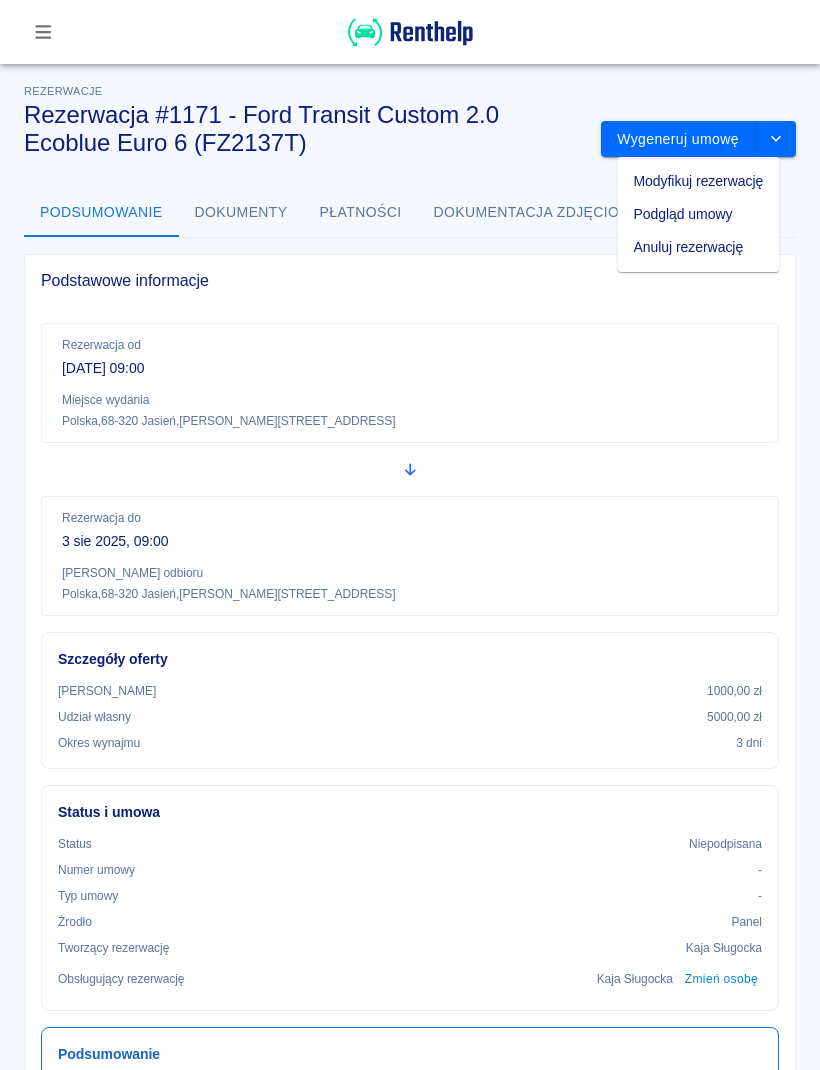 click on "Modyfikuj rezerwację" at bounding box center (699, 181) 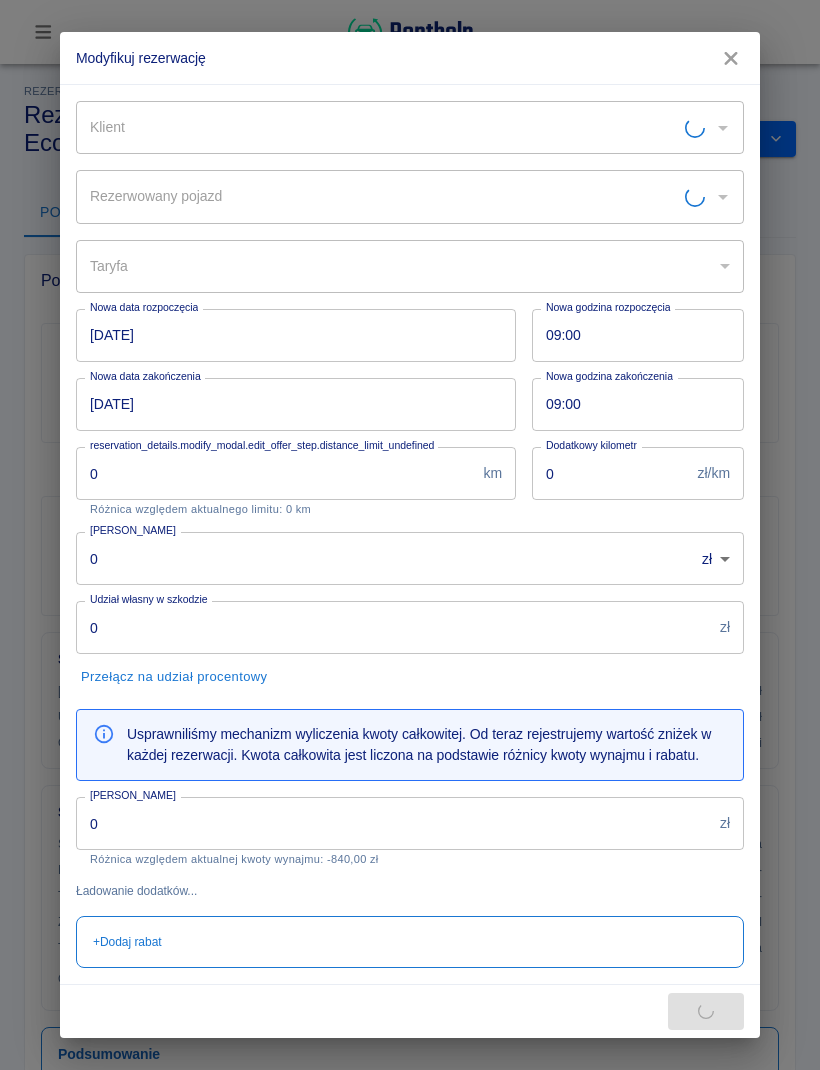 type on "Custom Złoty  - FZ2137T" 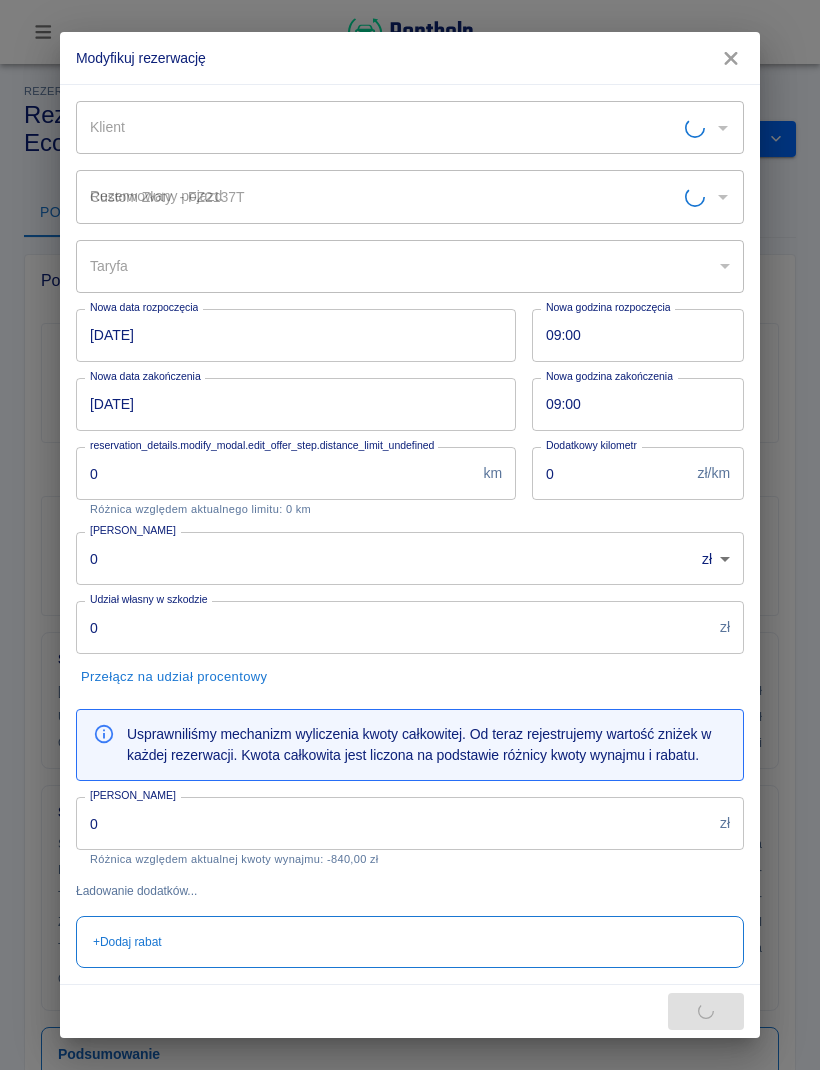 type on "[PERSON_NAME]" 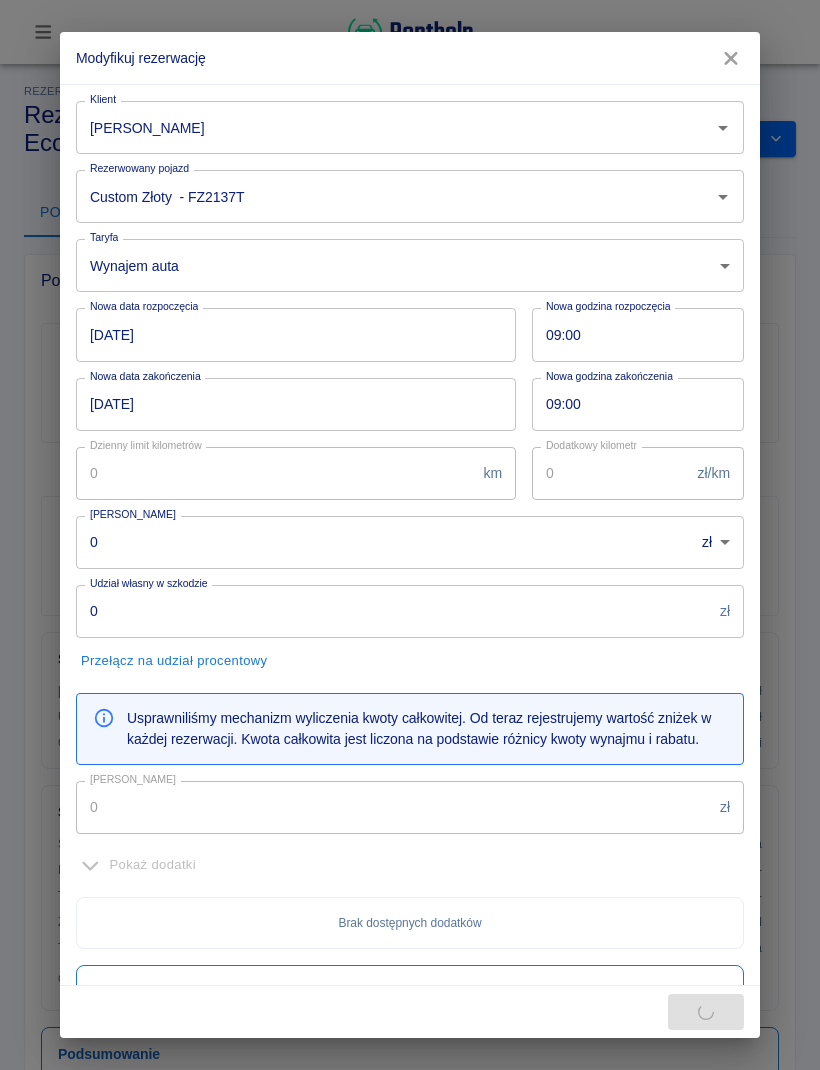 type on "1000" 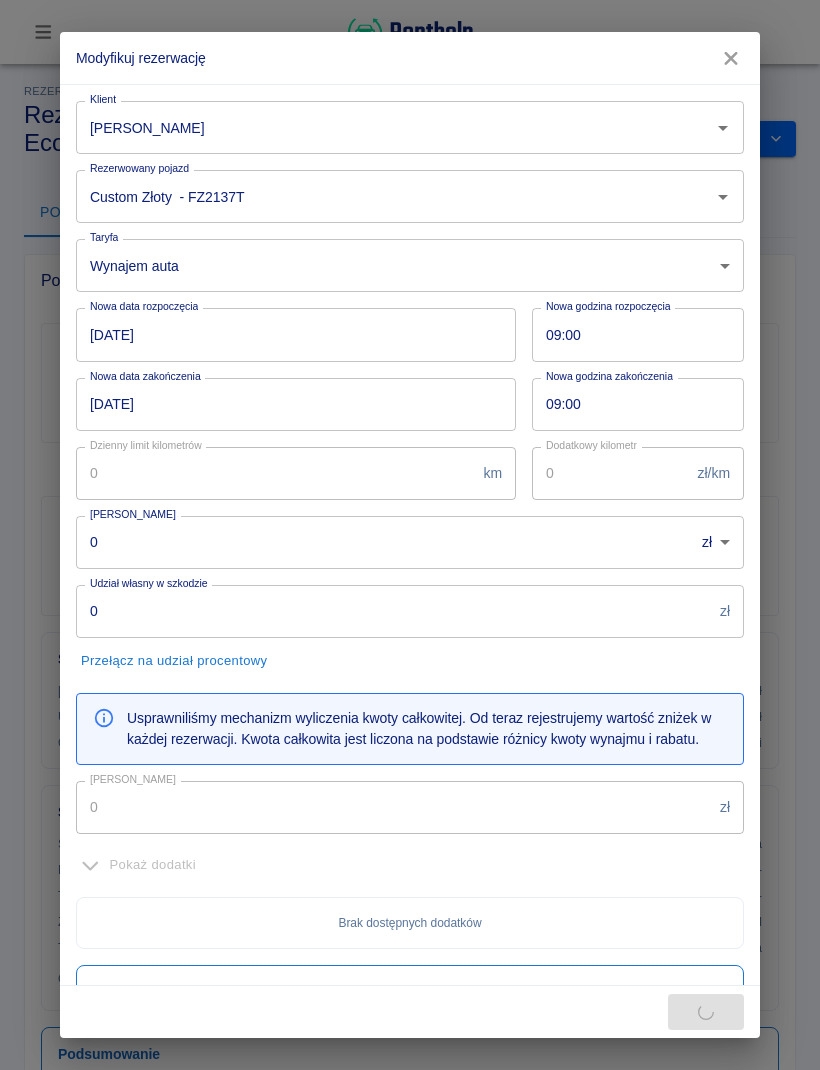type on "5000" 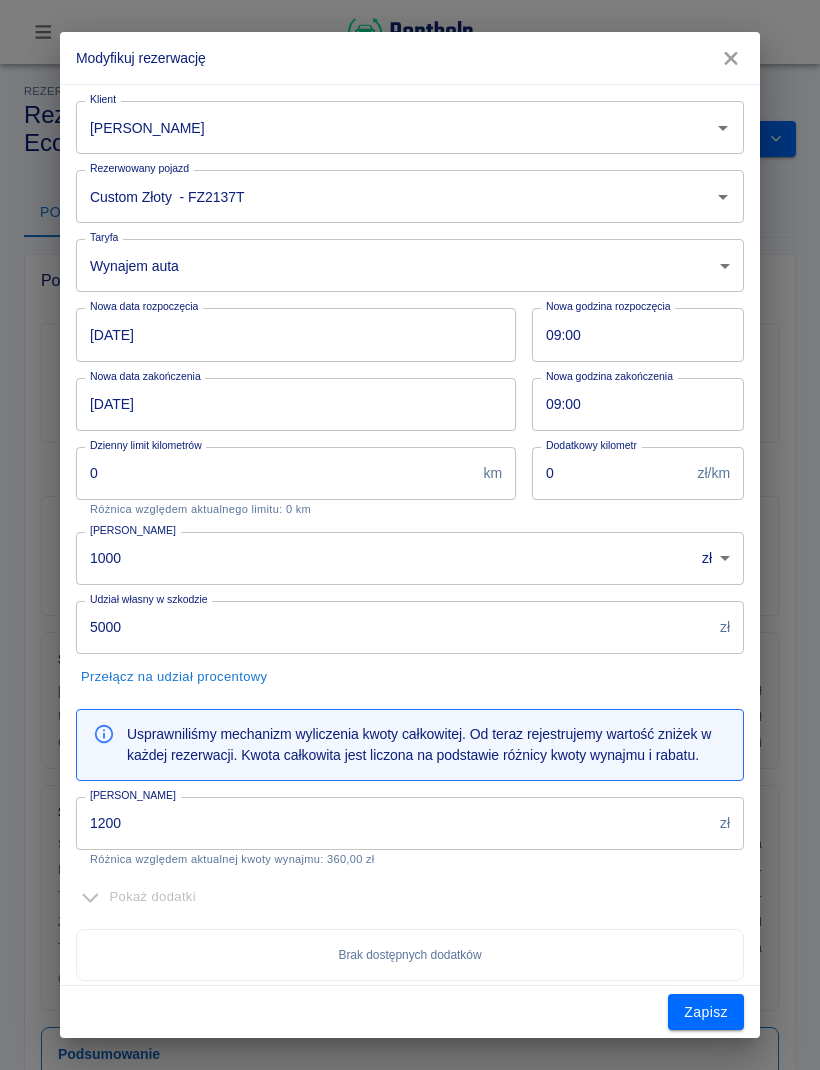 click on "[DATE]" at bounding box center [289, 334] 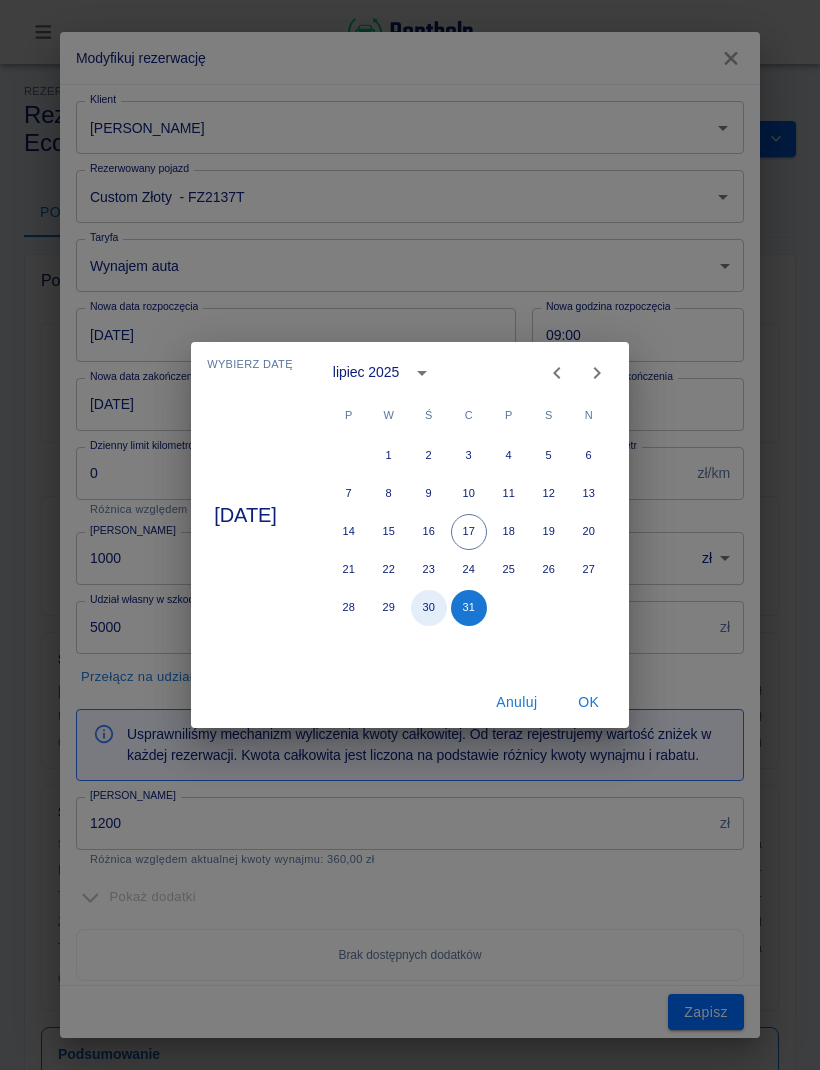 click on "30" at bounding box center [429, 608] 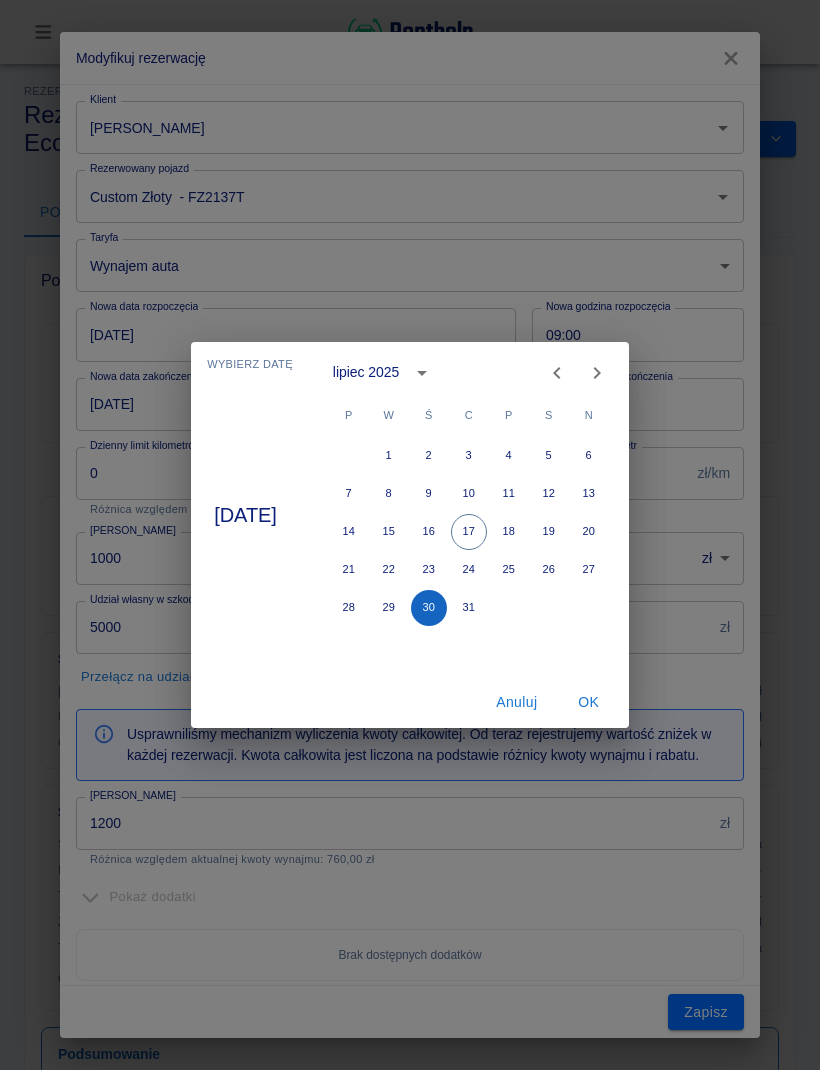 type on "1600" 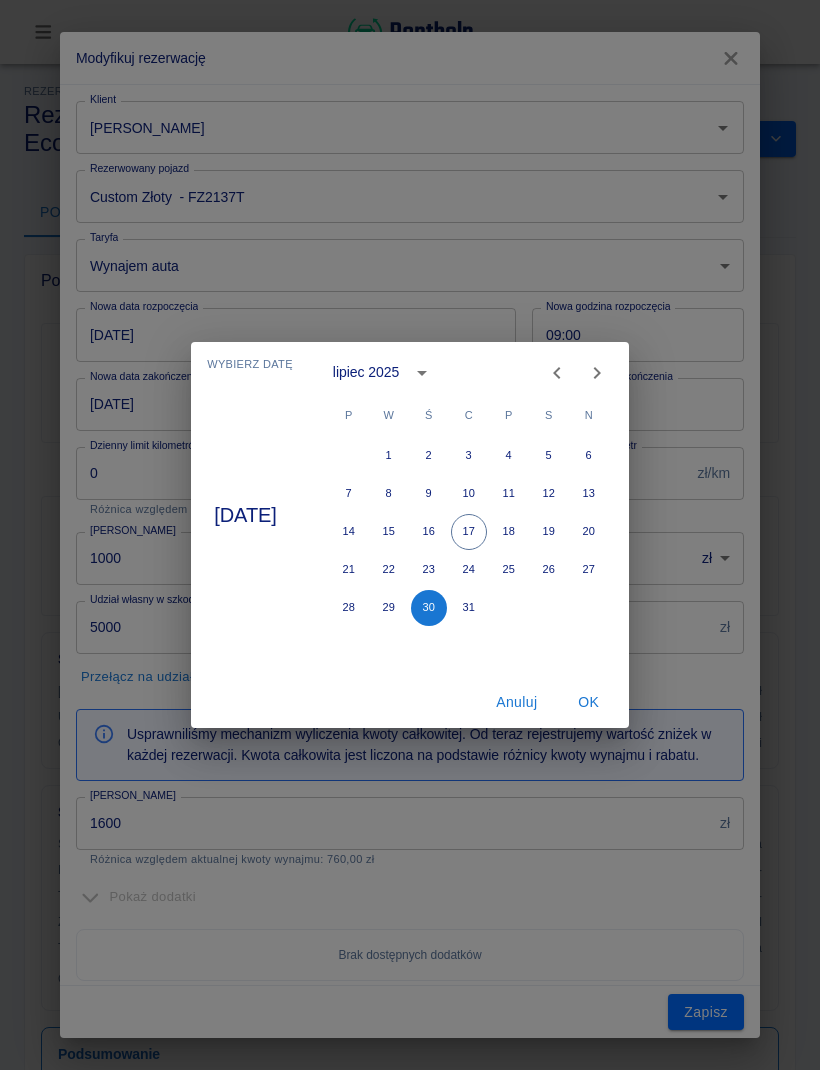click on "OK" at bounding box center (589, 702) 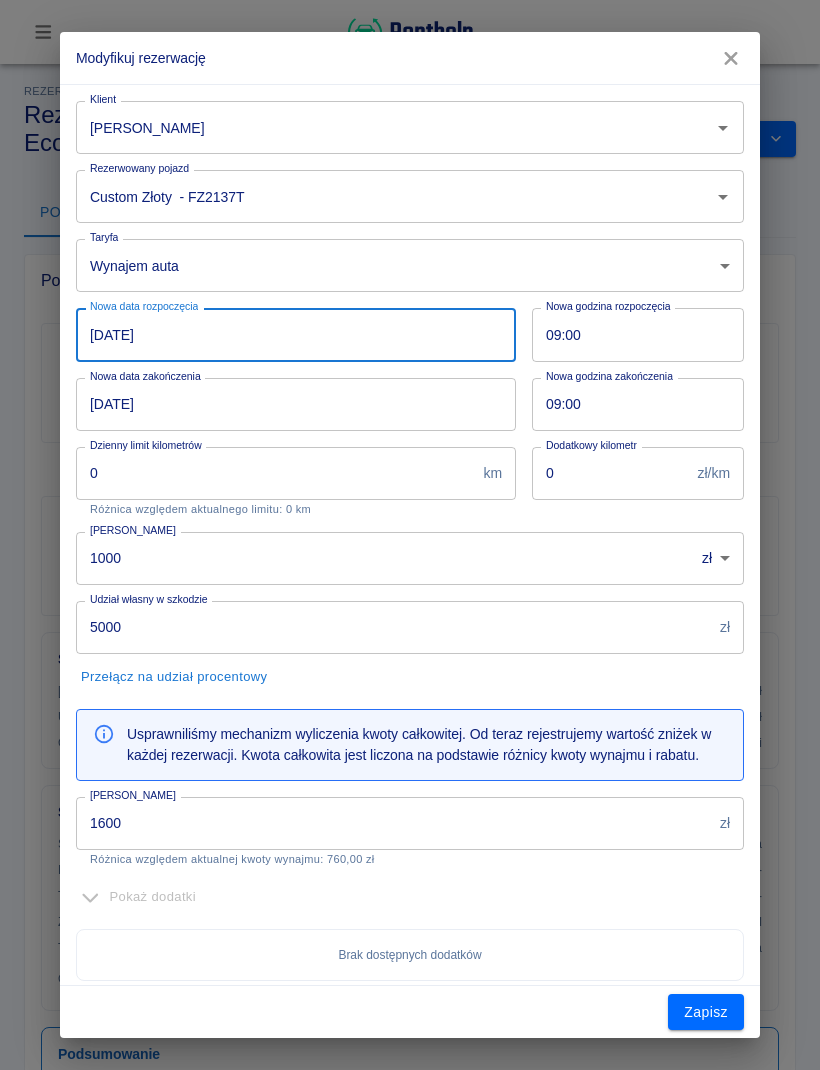 click 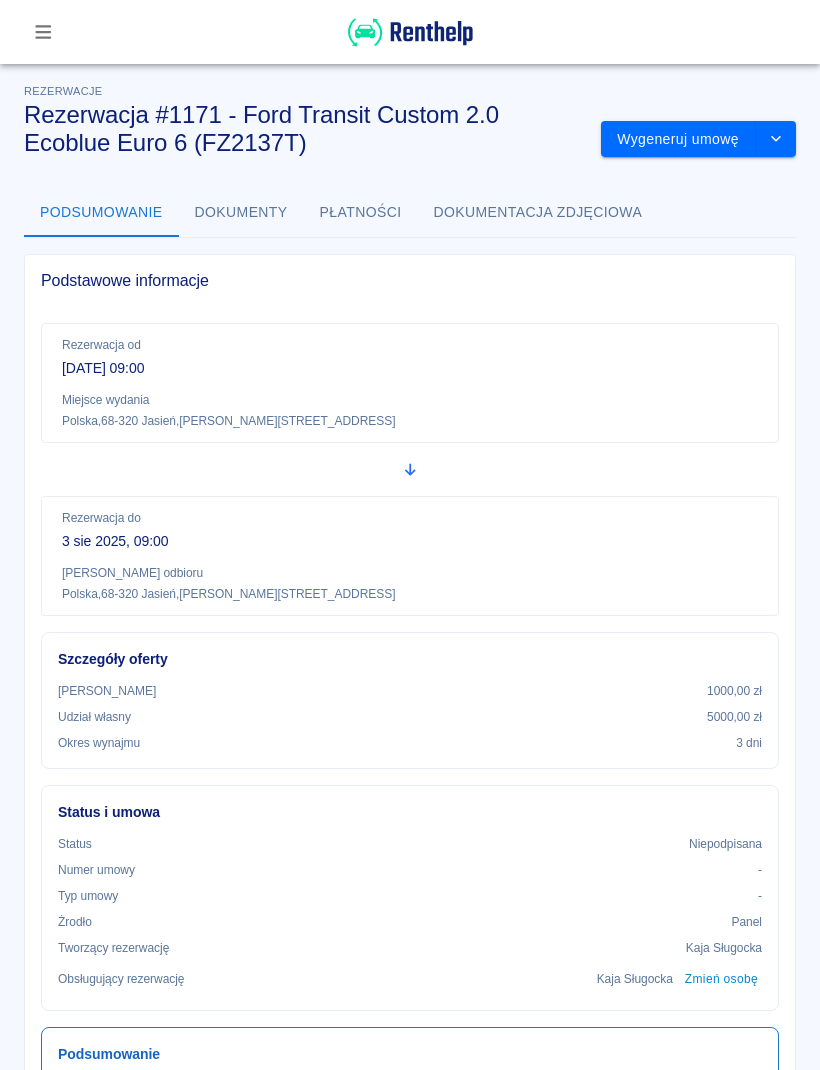 scroll, scrollTop: 0, scrollLeft: 0, axis: both 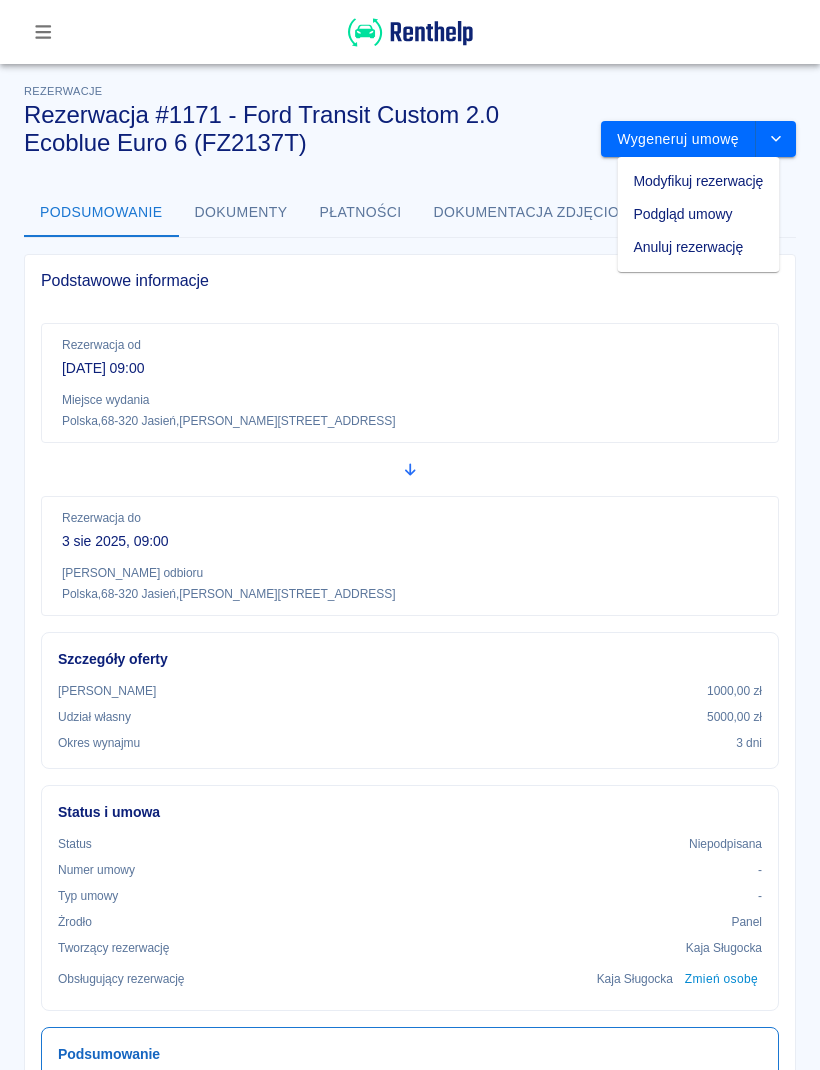 click on "Modyfikuj rezerwację" at bounding box center [699, 181] 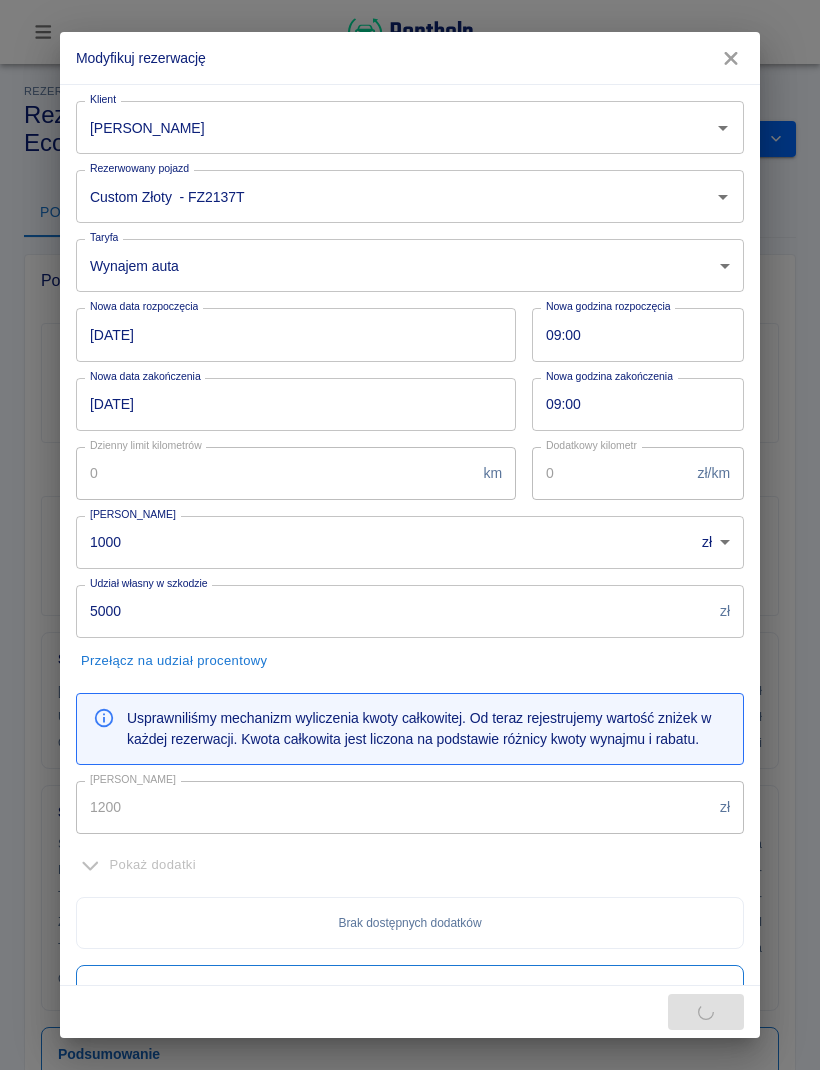 click on "[DATE]" at bounding box center [289, 334] 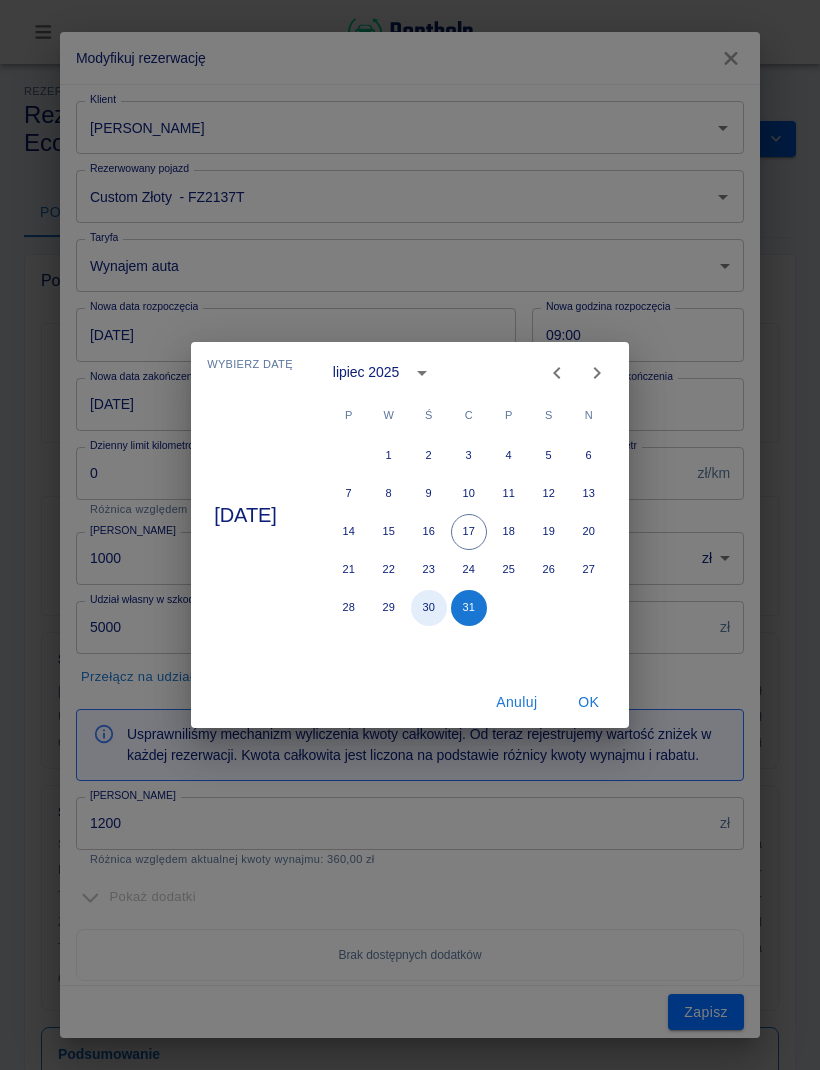click on "30" at bounding box center (429, 608) 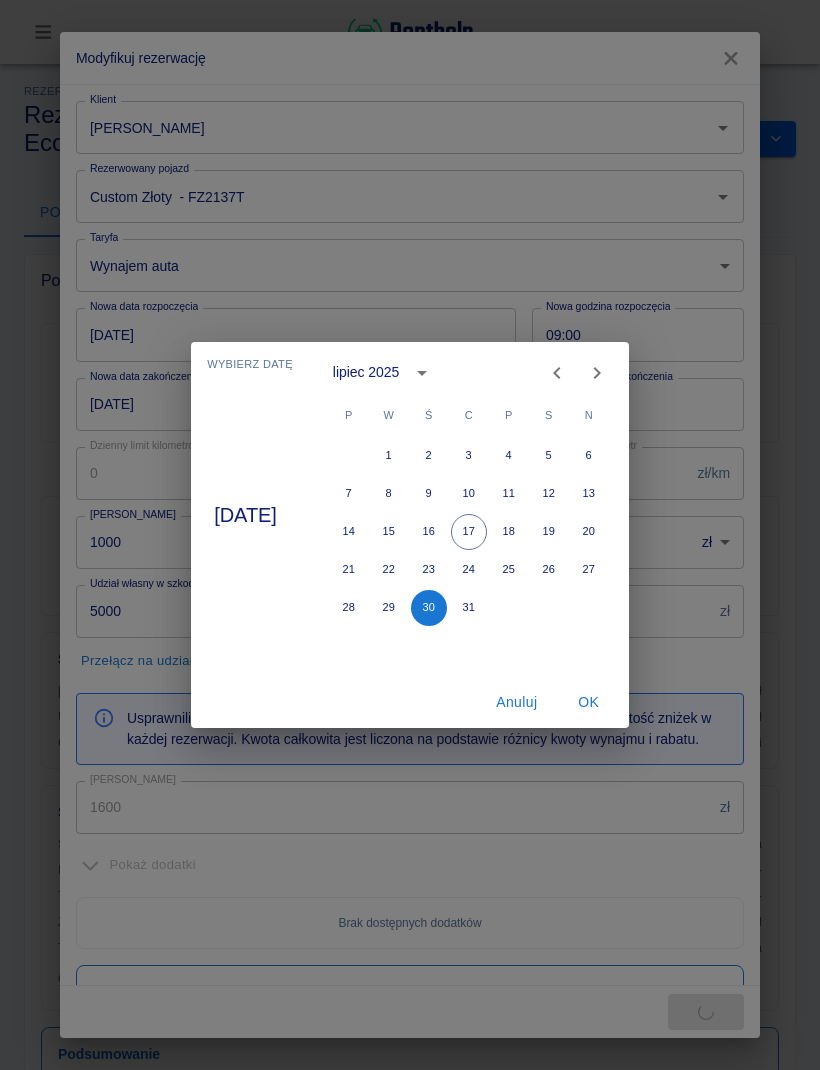 click on "OK" at bounding box center (589, 702) 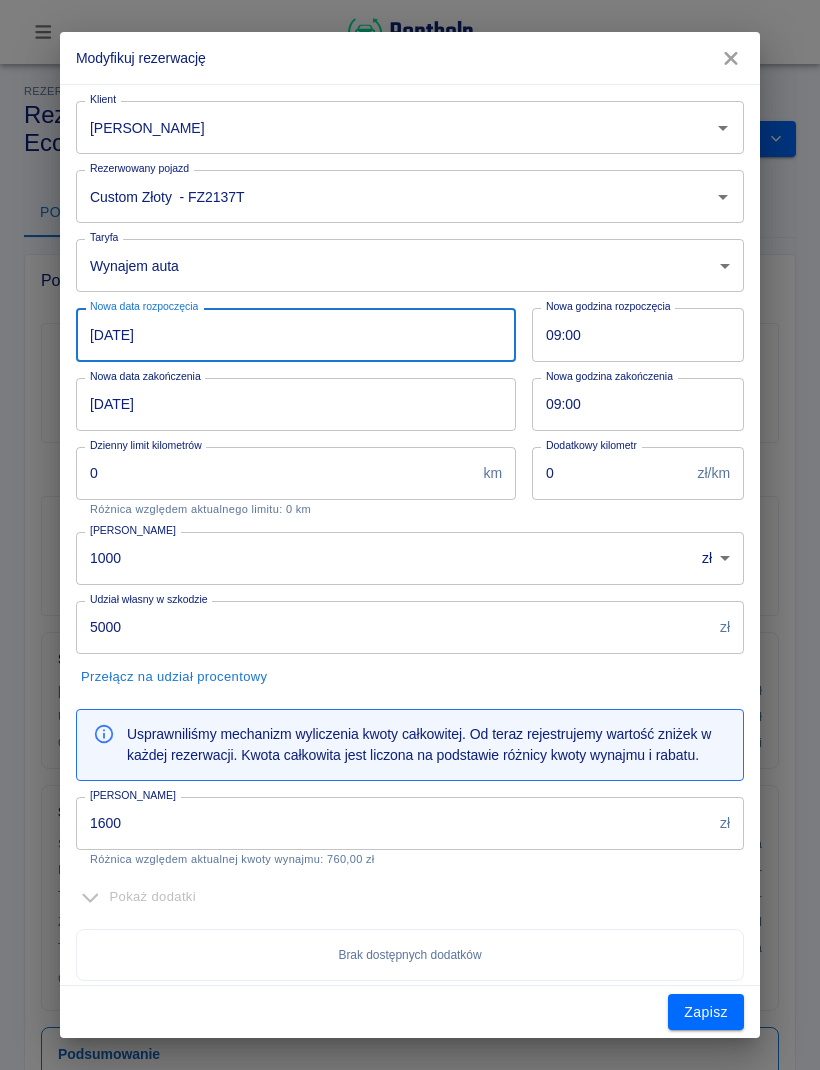 click on "1600" at bounding box center [394, 823] 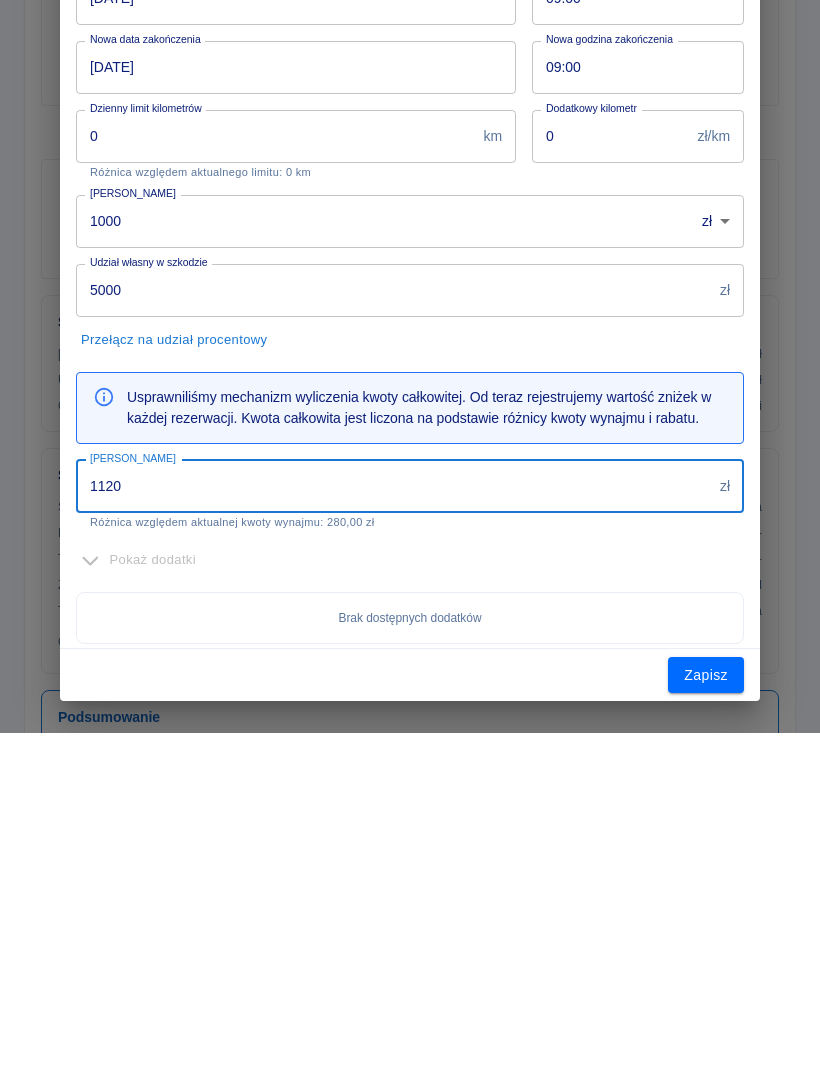 type on "1120" 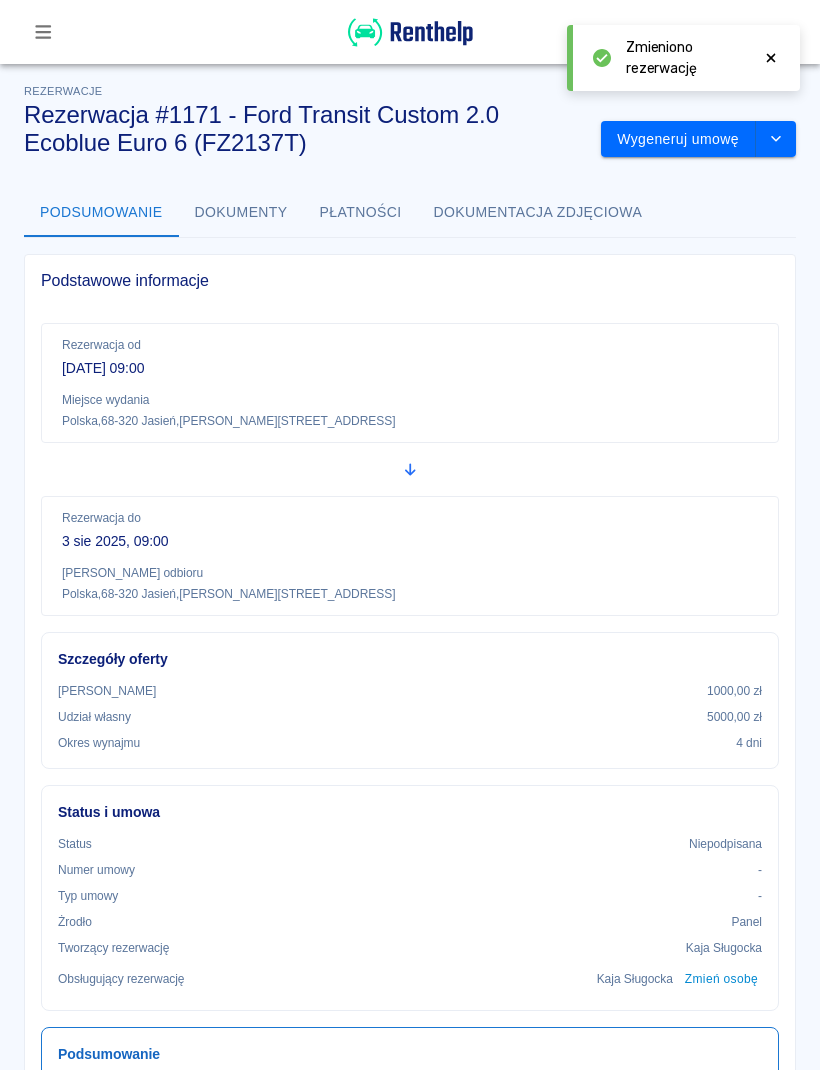 scroll, scrollTop: 0, scrollLeft: 0, axis: both 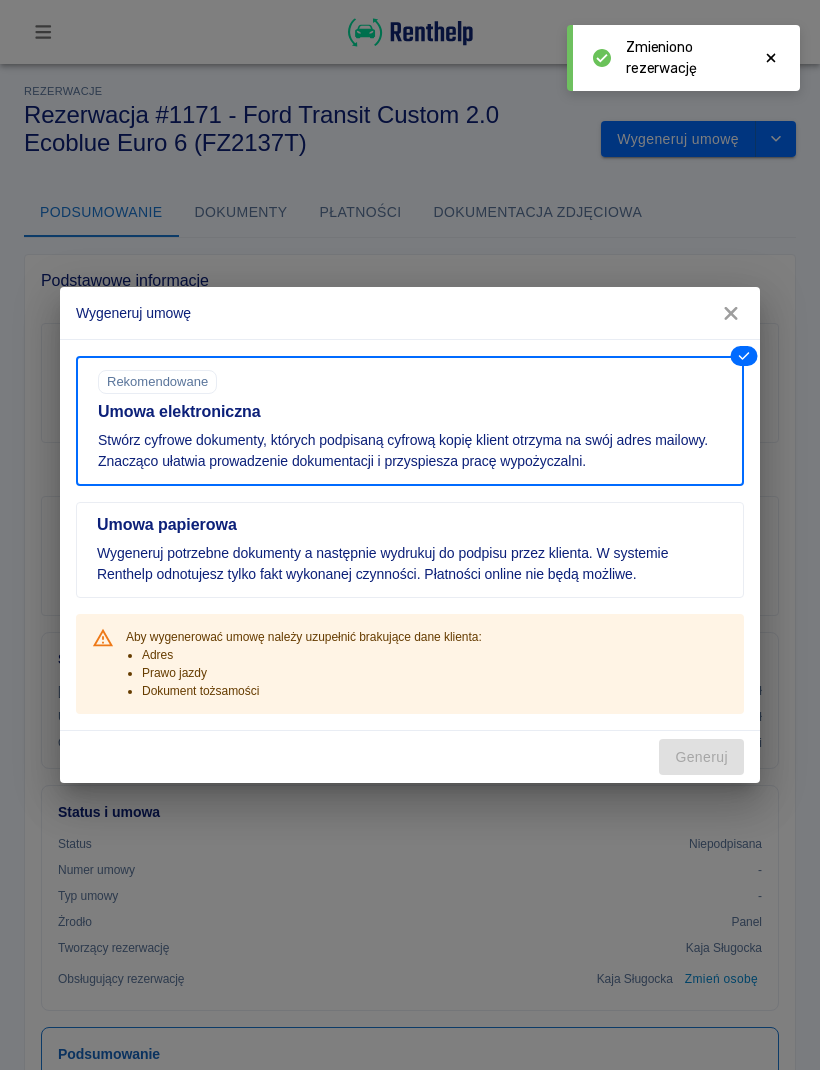 click 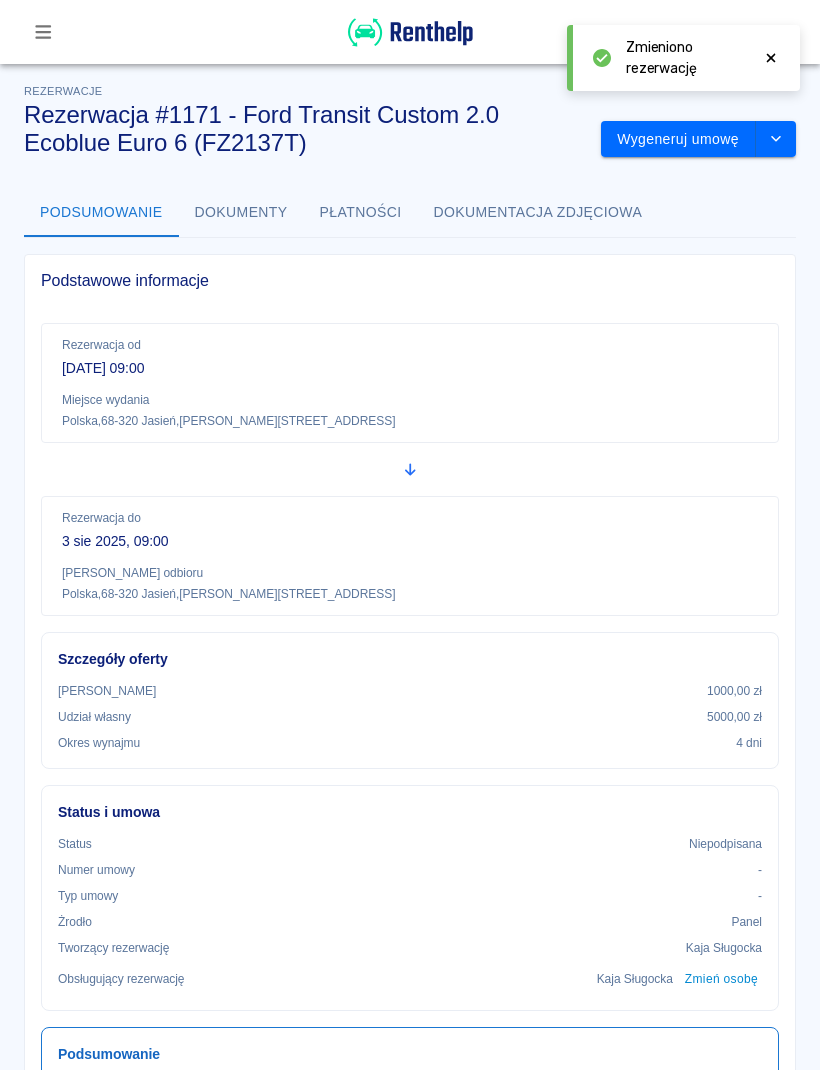 click at bounding box center (410, 32) 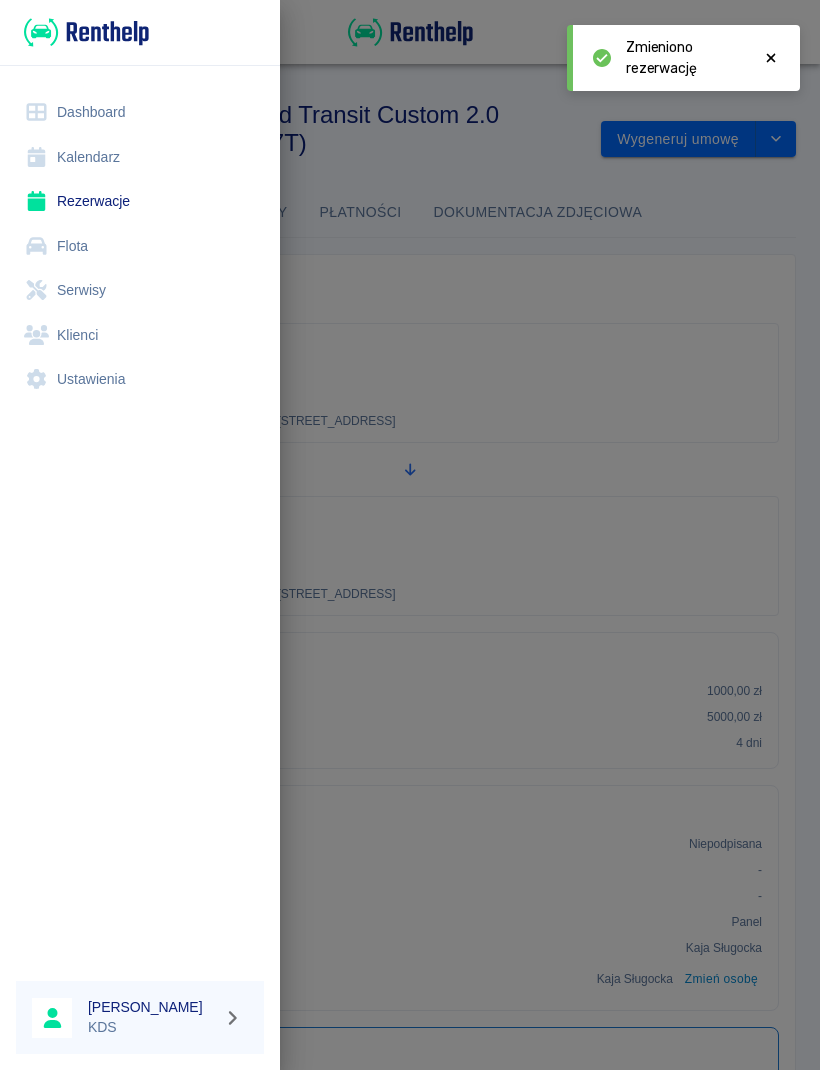click on "Kalendarz" at bounding box center [140, 157] 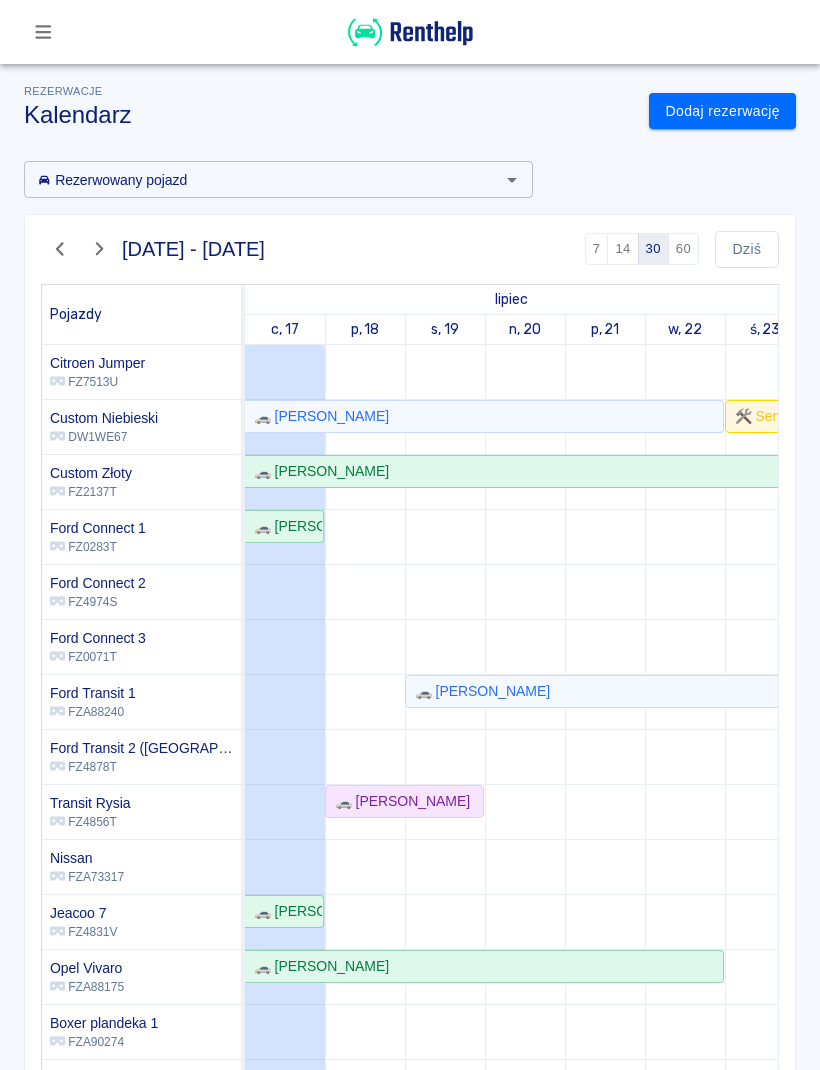 scroll, scrollTop: 94, scrollLeft: -10, axis: both 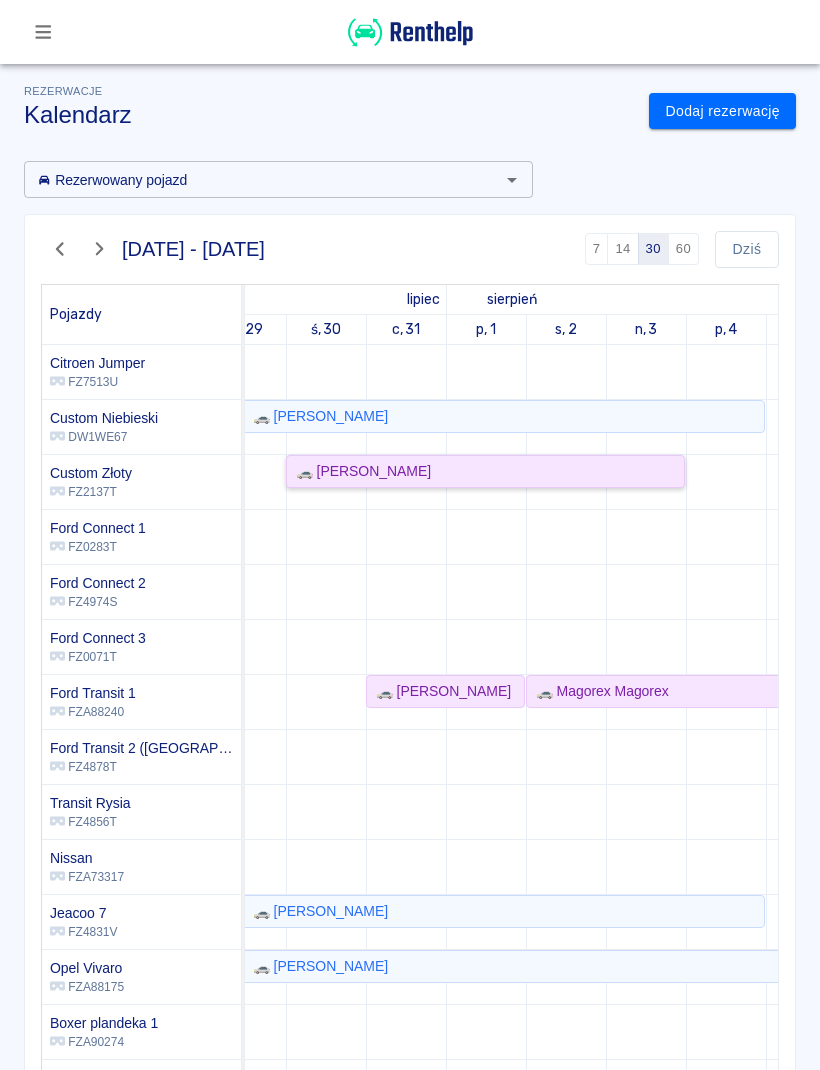 click on "🚗 [PERSON_NAME]" 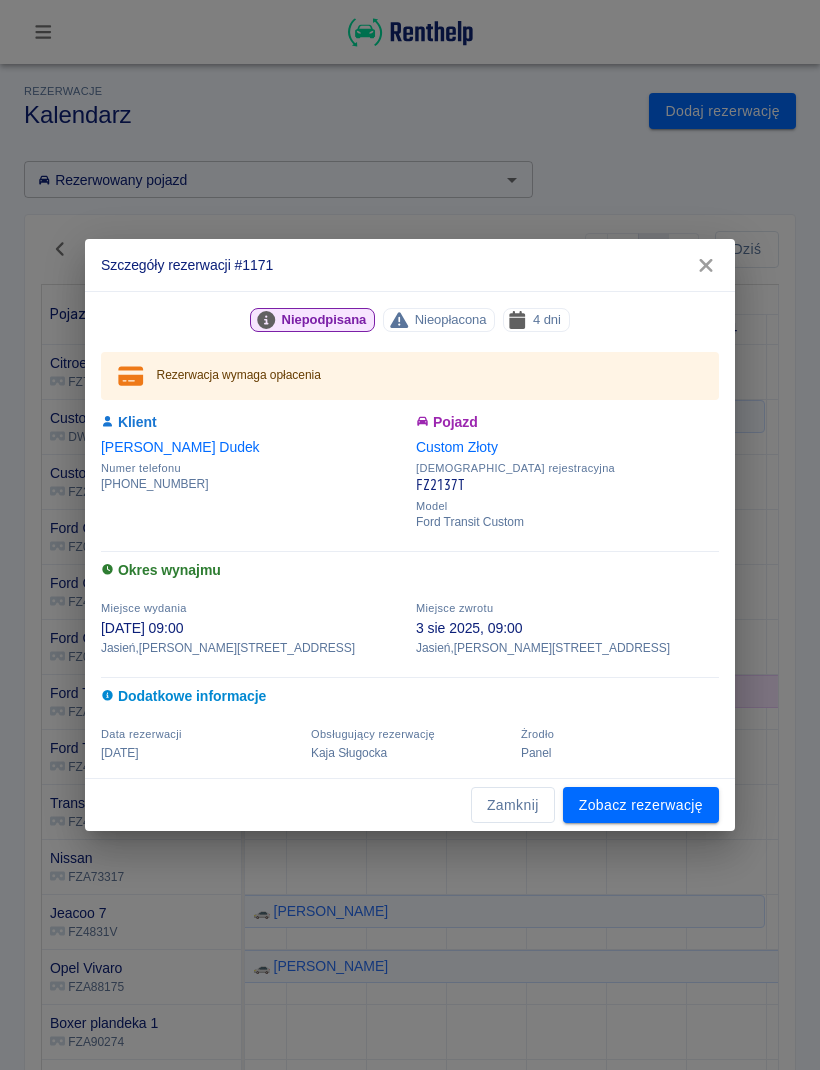 click on "Zobacz rezerwację" at bounding box center [641, 805] 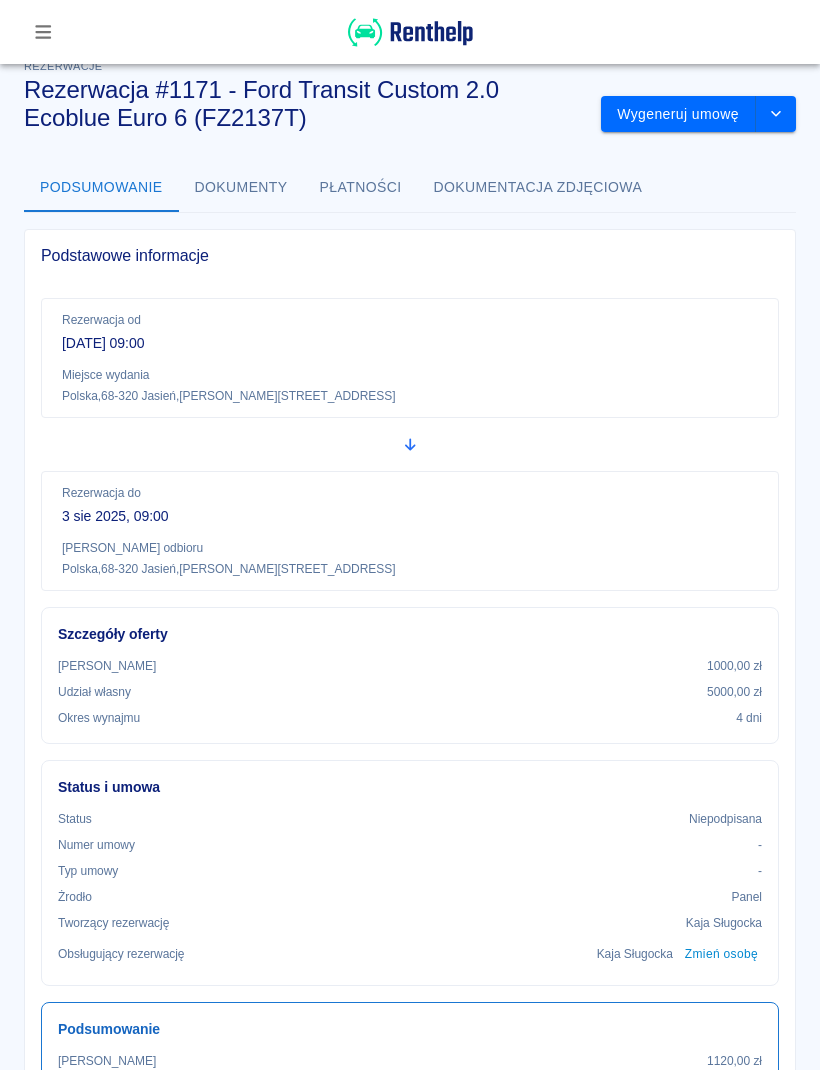 scroll, scrollTop: 26, scrollLeft: 0, axis: vertical 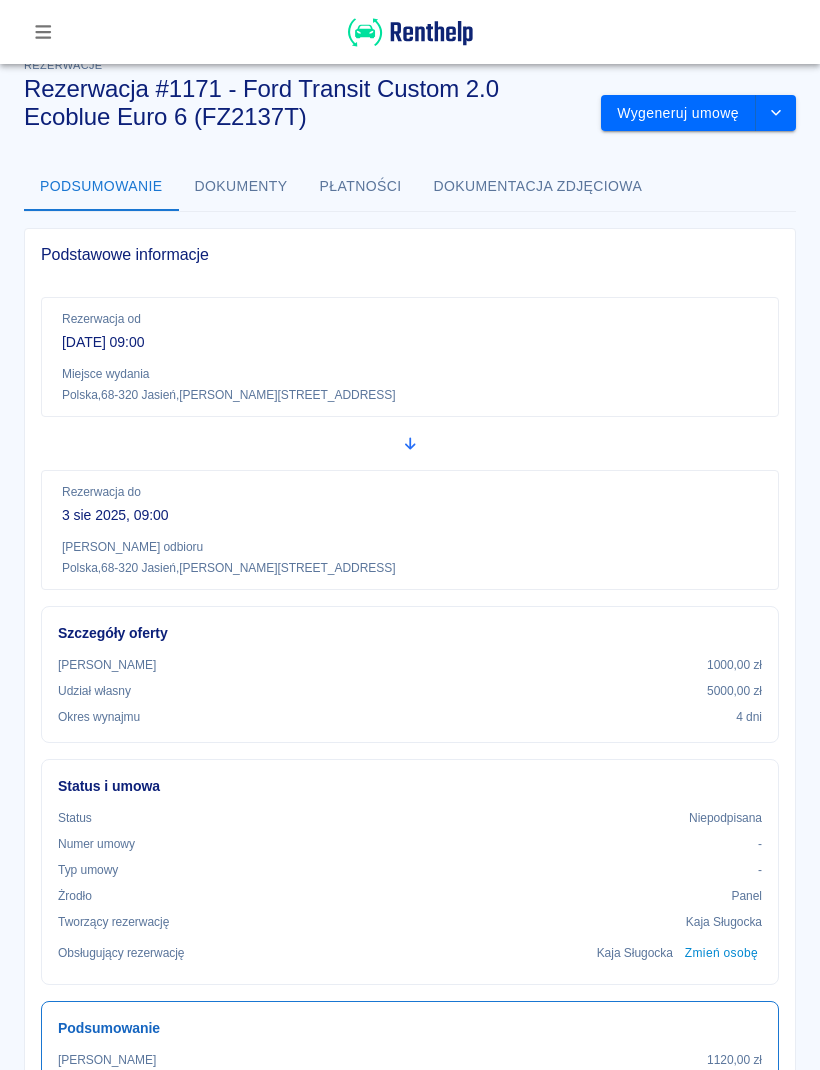 click at bounding box center (776, 113) 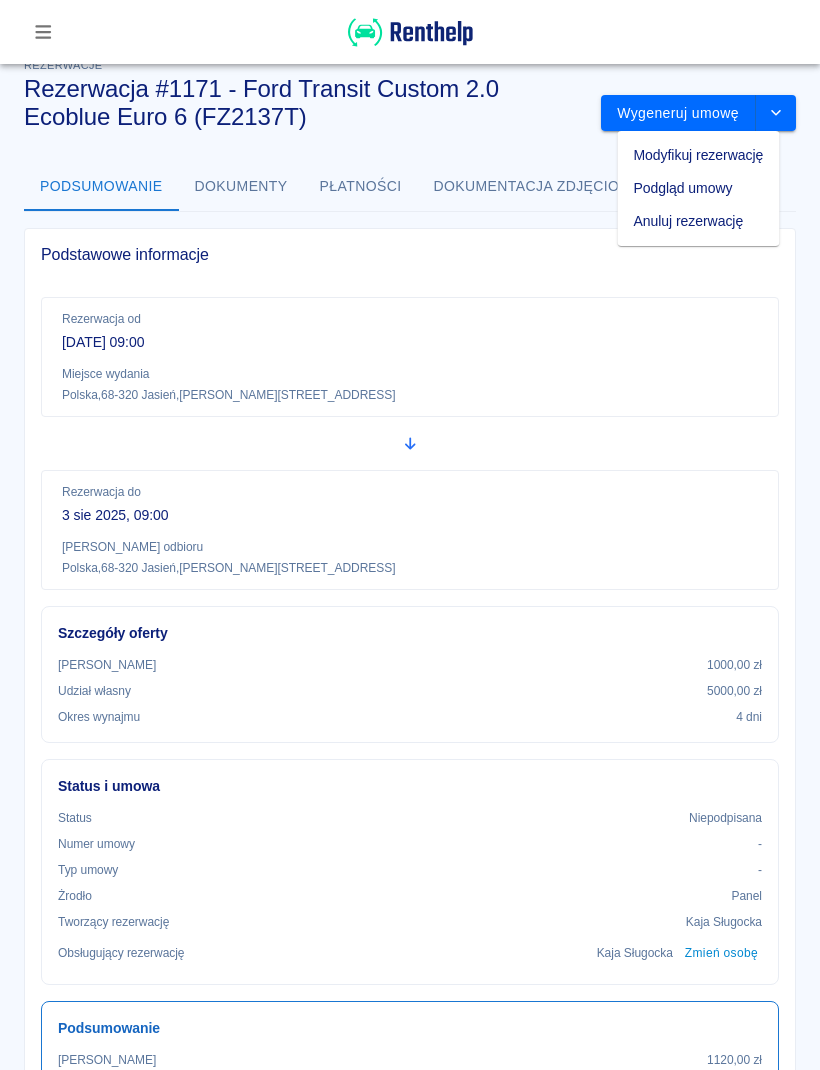 click on "Modyfikuj rezerwację" at bounding box center [699, 155] 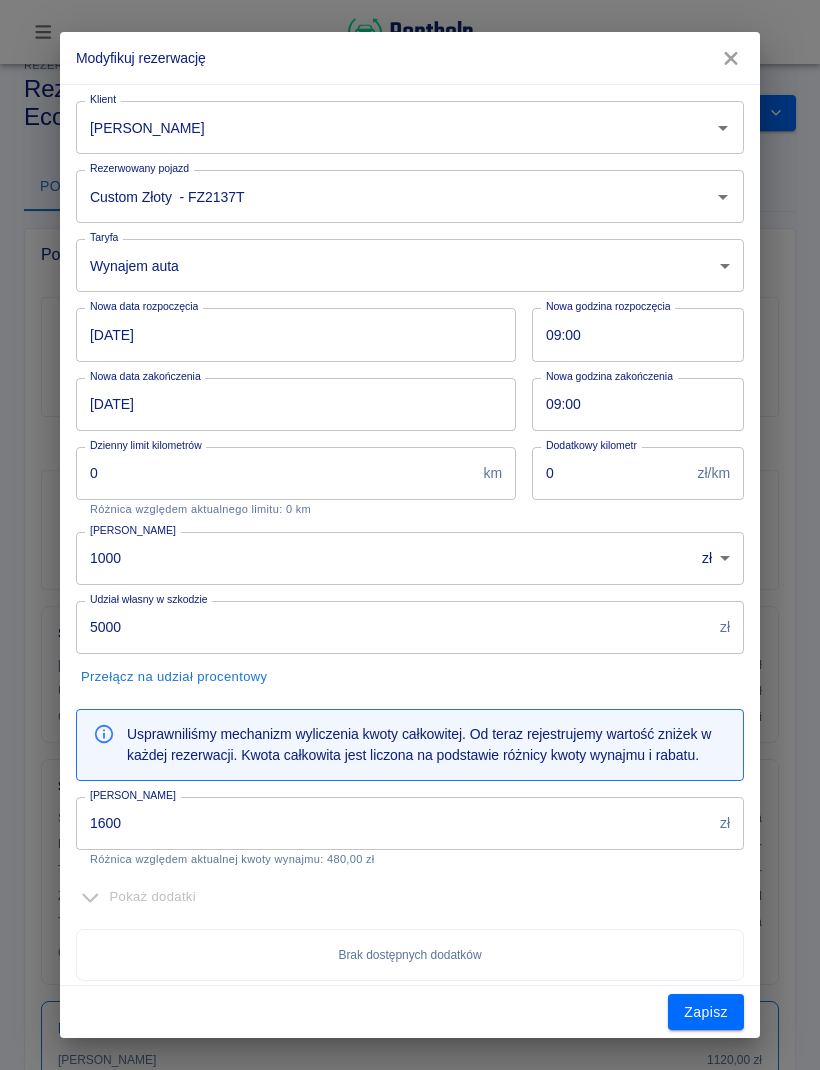click on "09:00" at bounding box center [631, 404] 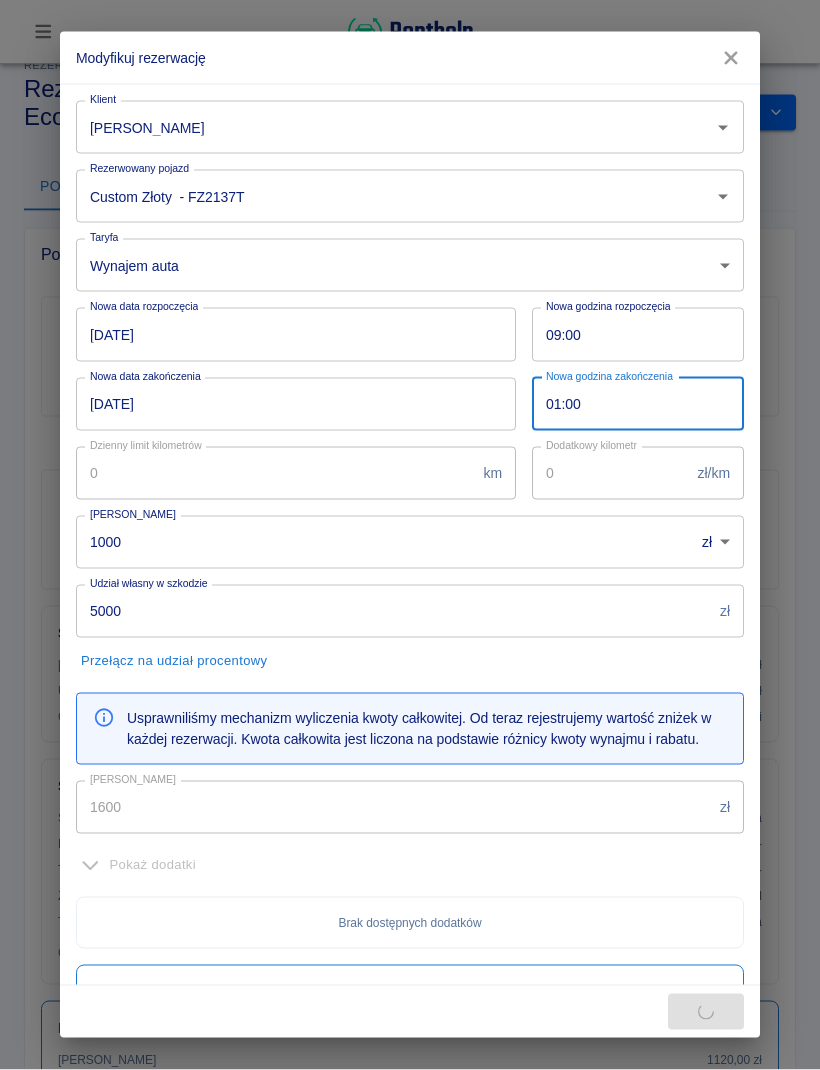 type on "19:00" 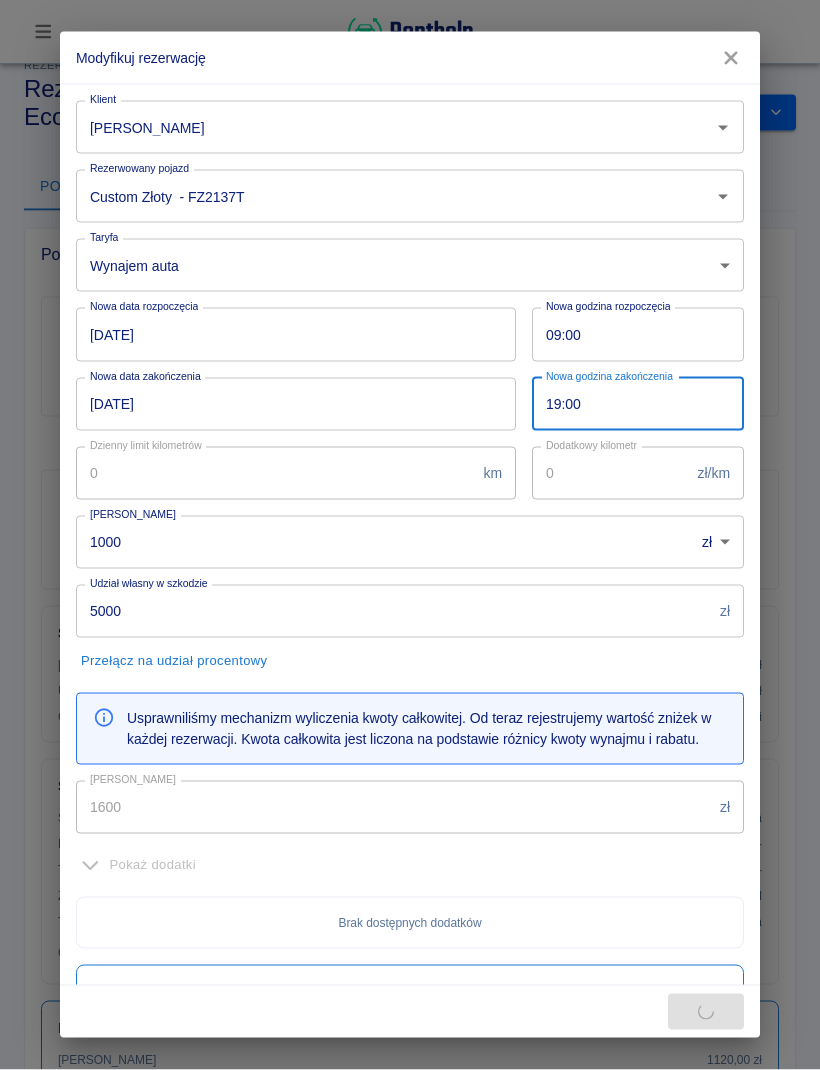 type on "2000" 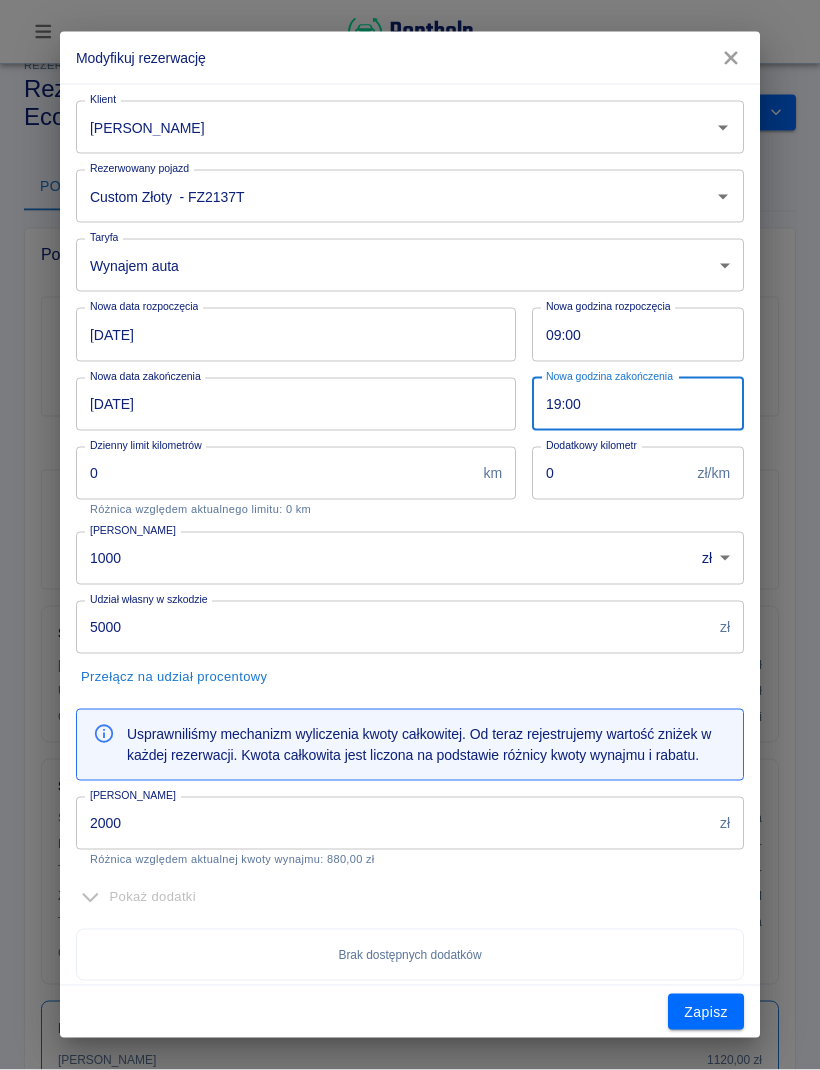 click on "19:00" at bounding box center (631, 404) 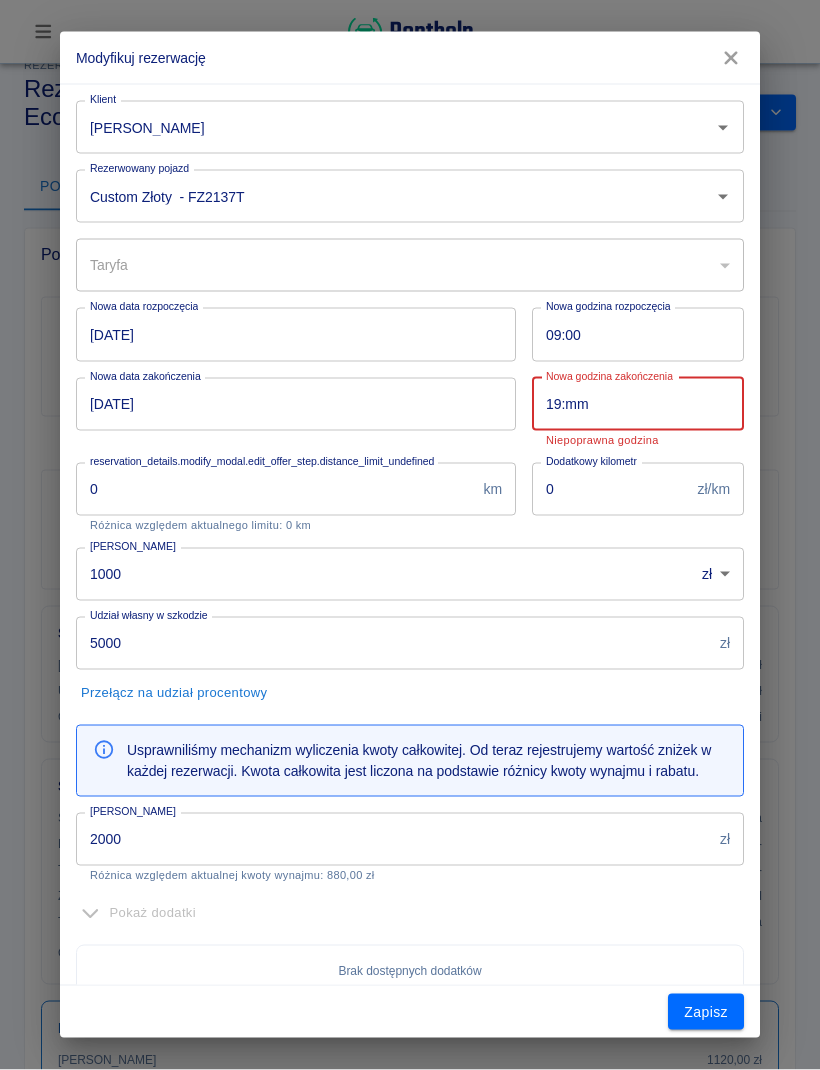 click on "19:mm" at bounding box center [631, 404] 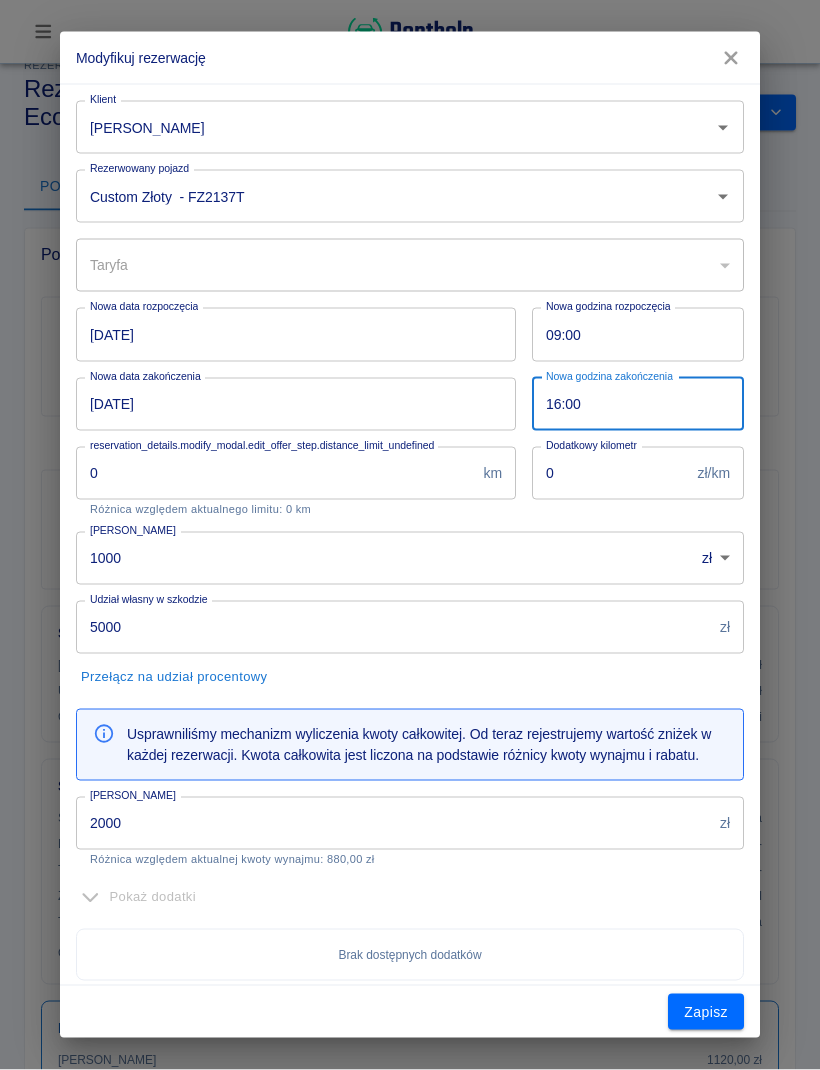 type on "16:00" 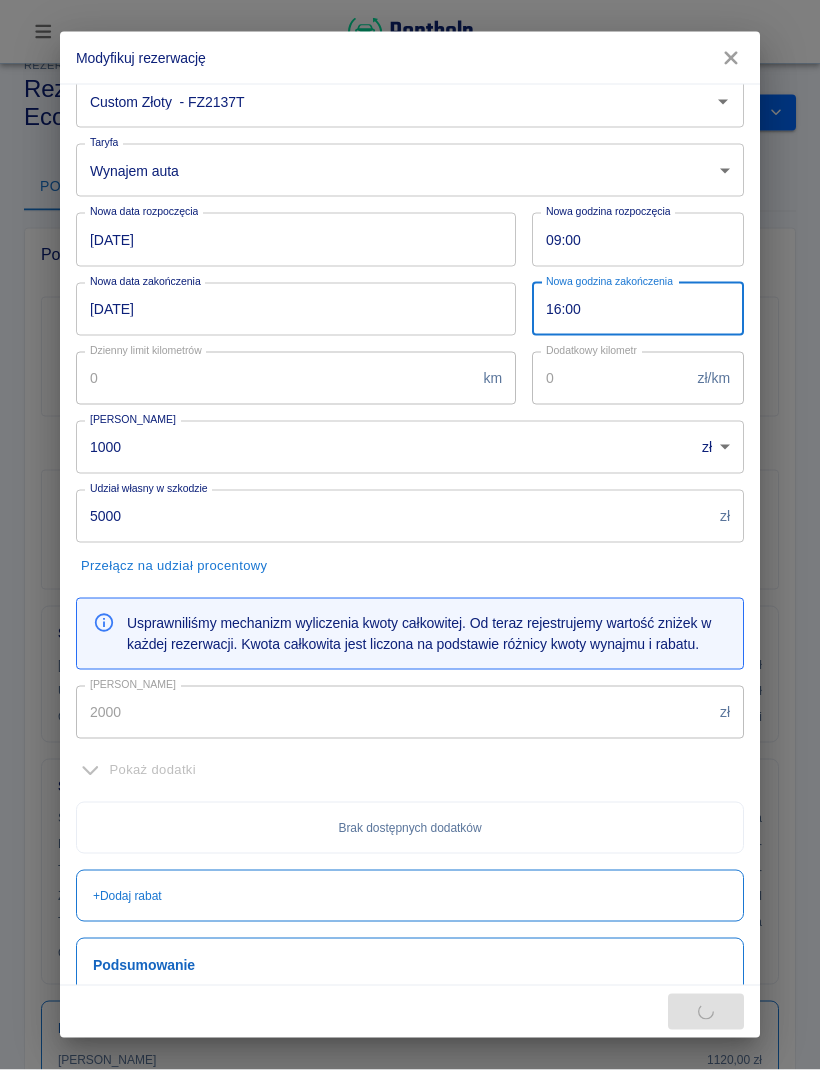 scroll, scrollTop: 205, scrollLeft: 0, axis: vertical 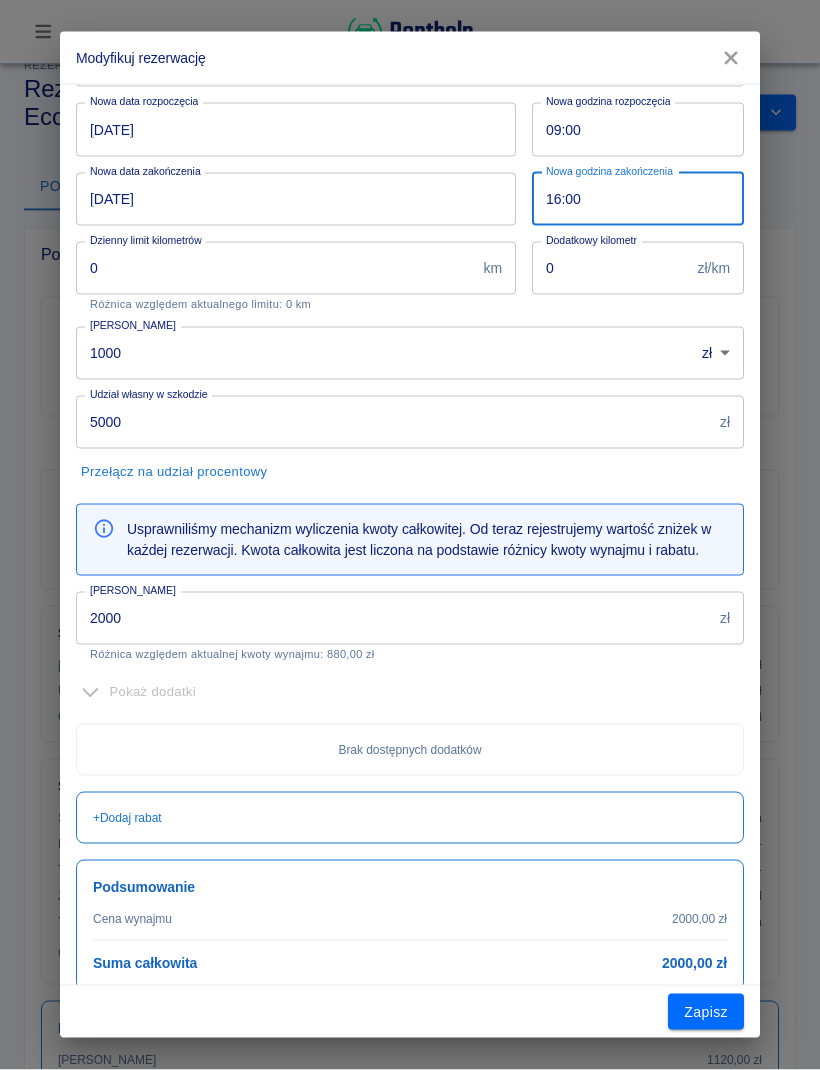 click on "2000" at bounding box center (394, 618) 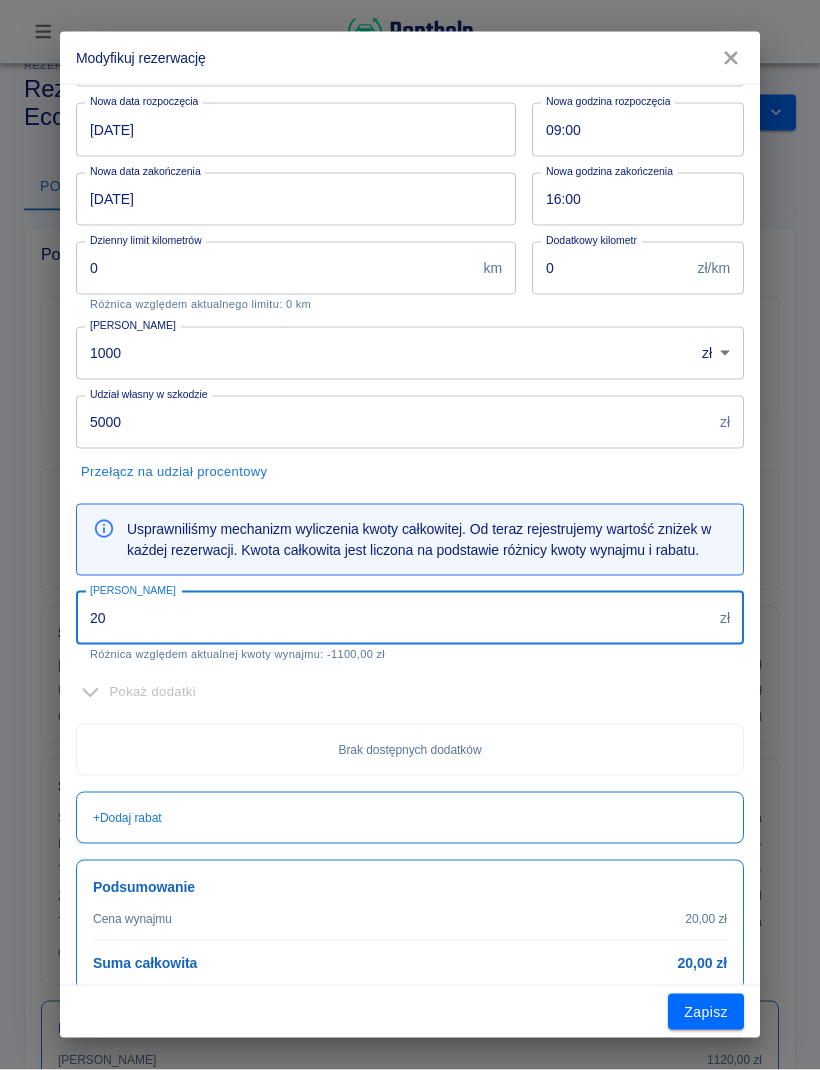 type on "2" 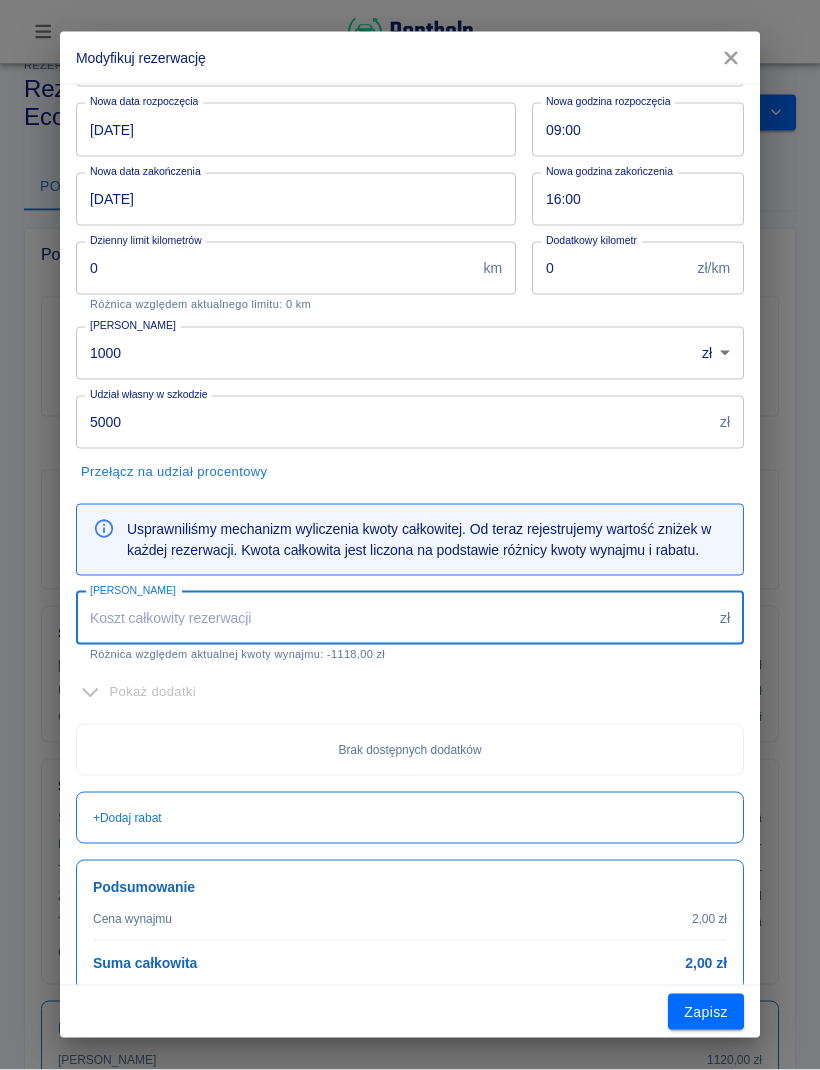 scroll, scrollTop: 78, scrollLeft: 0, axis: vertical 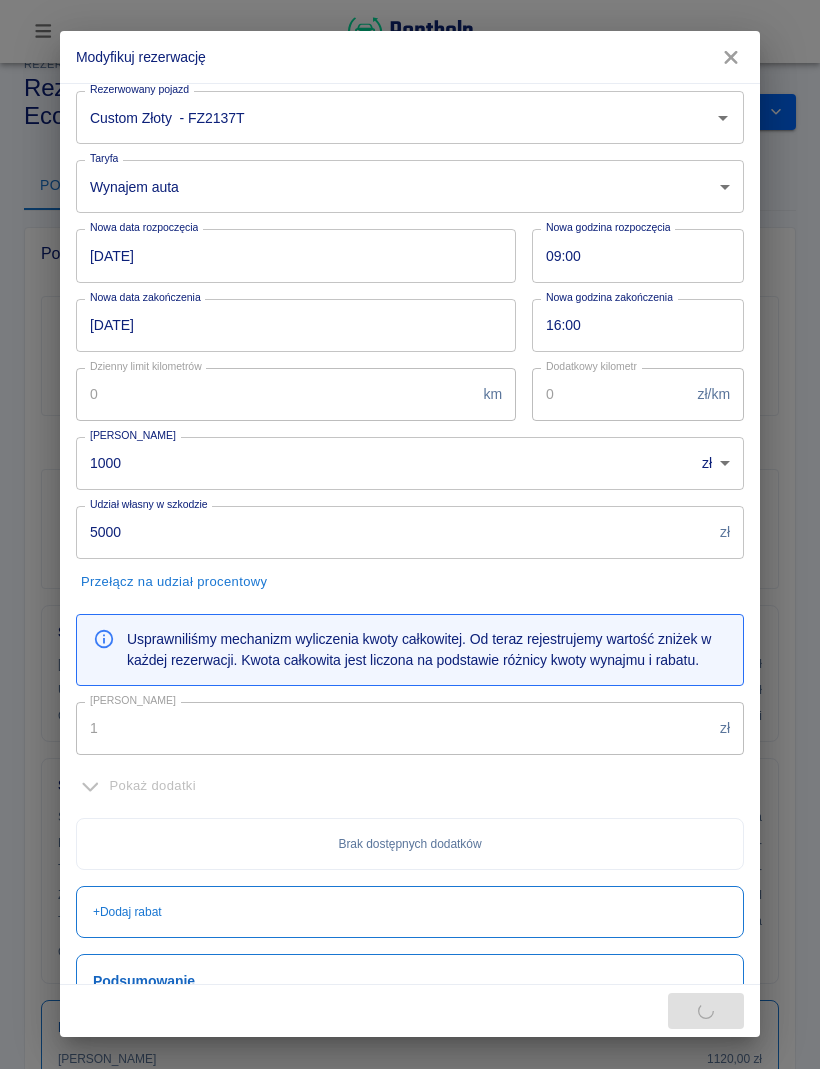 click on "Pokaż dodatki Brak dostępnych dodatków" at bounding box center (402, 813) 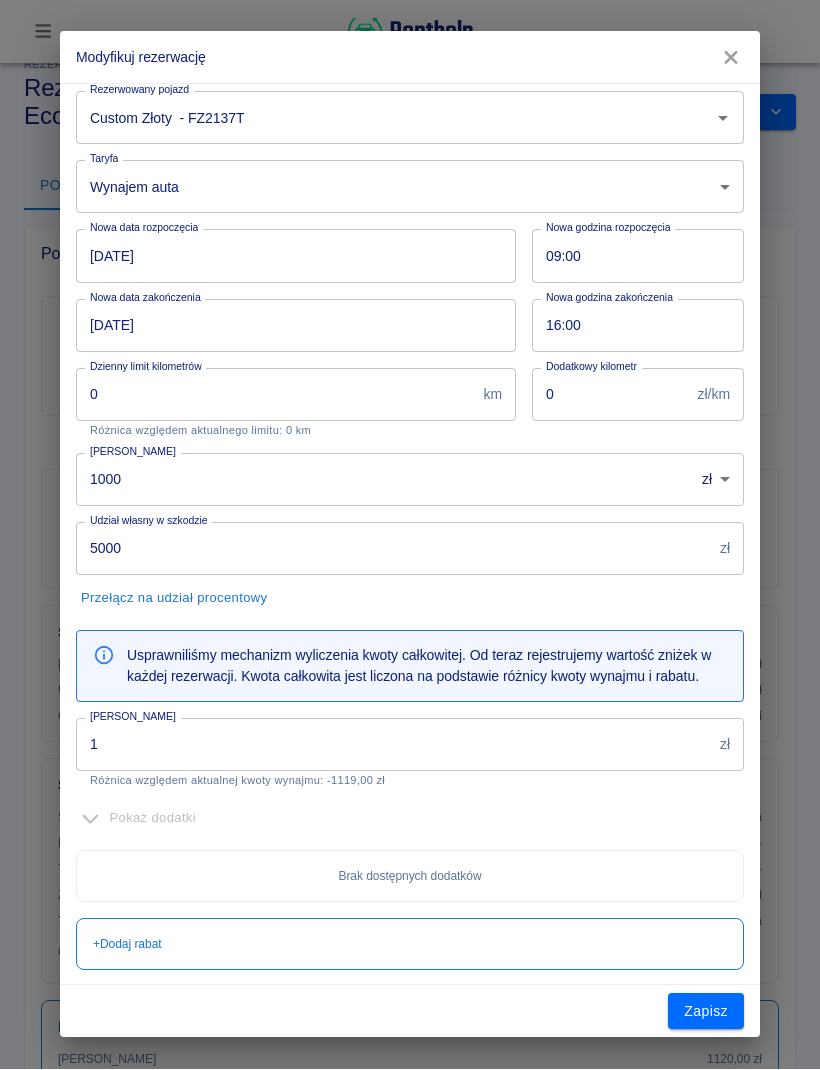 click on "1" at bounding box center [394, 745] 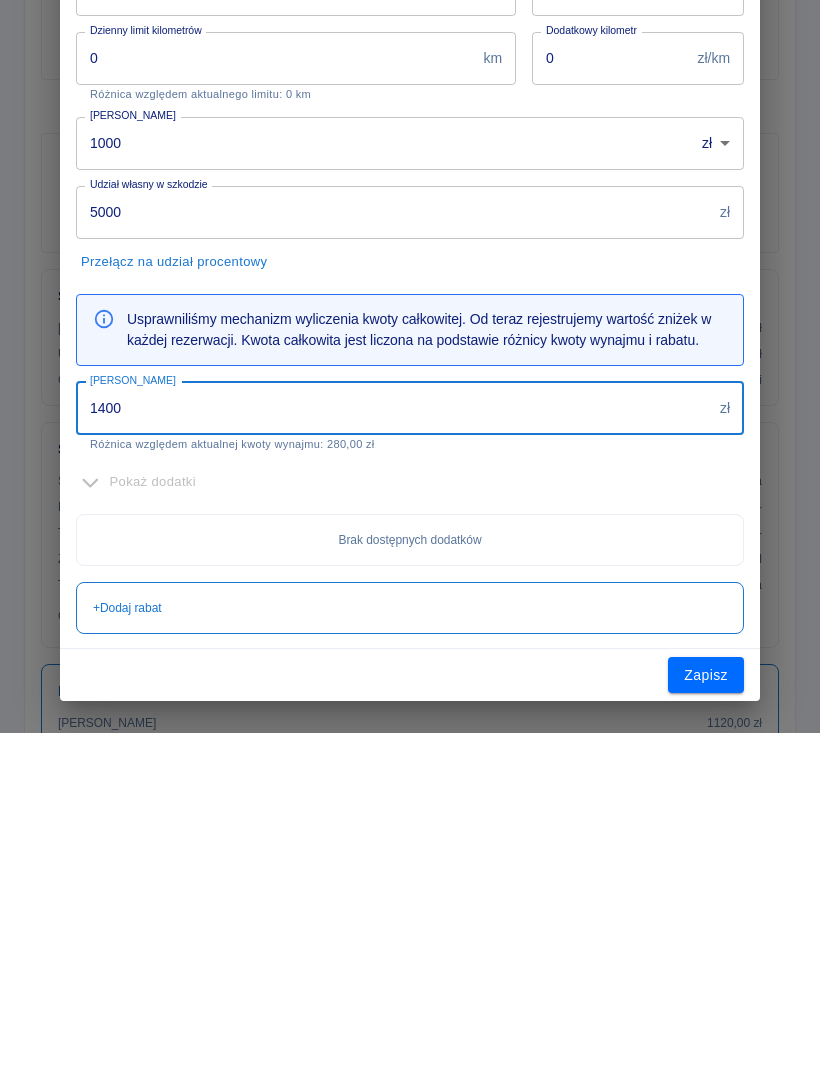 type on "1400" 